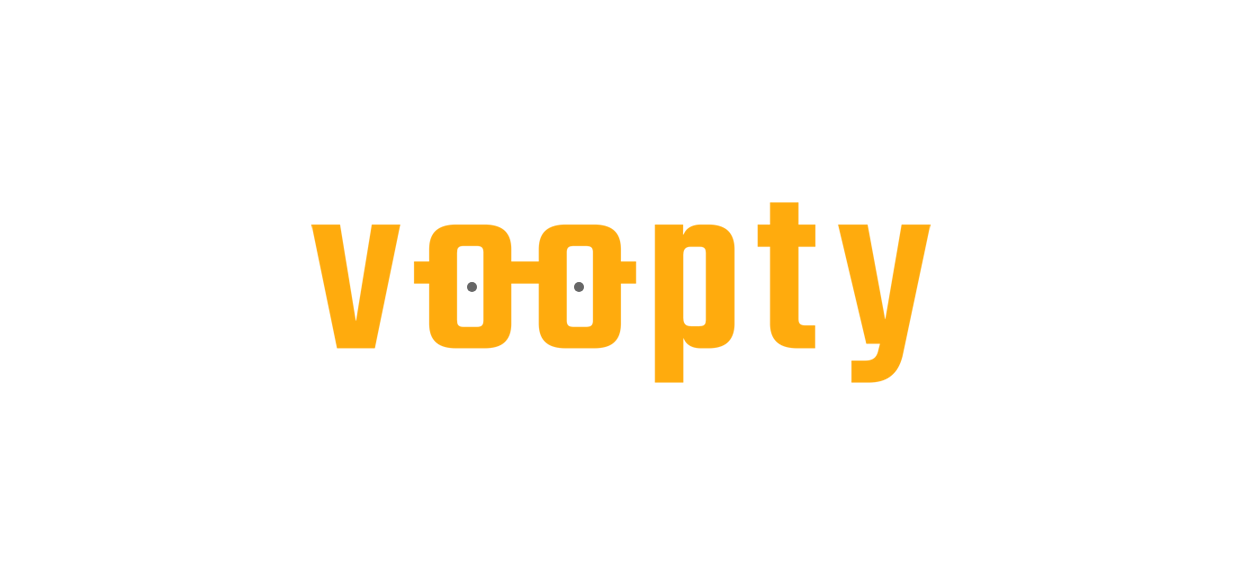 scroll, scrollTop: 0, scrollLeft: 0, axis: both 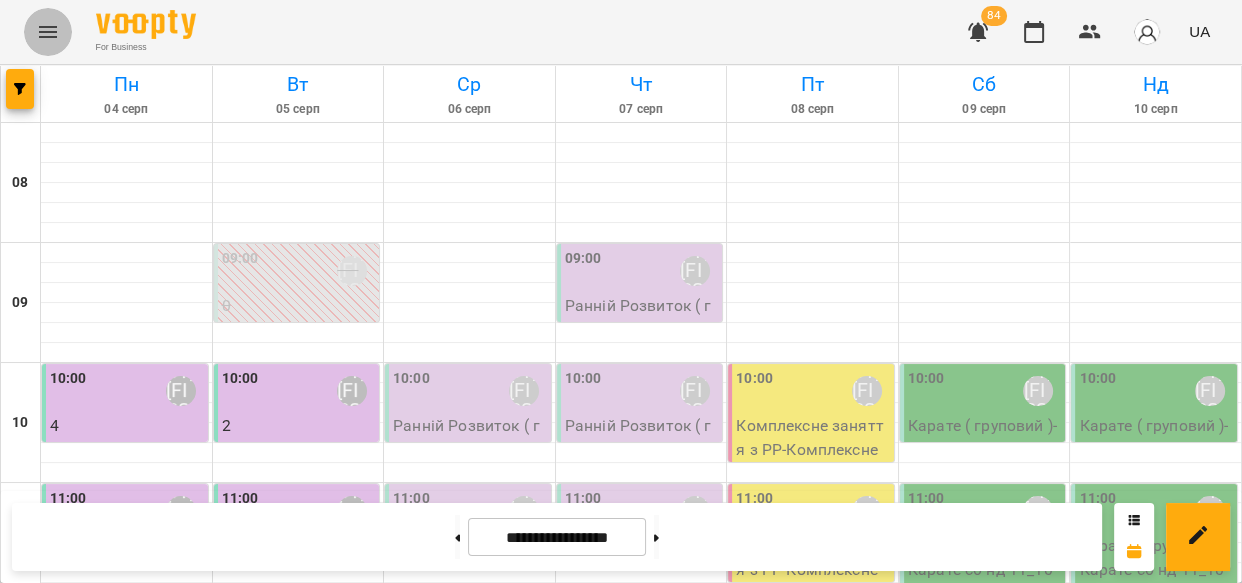 click 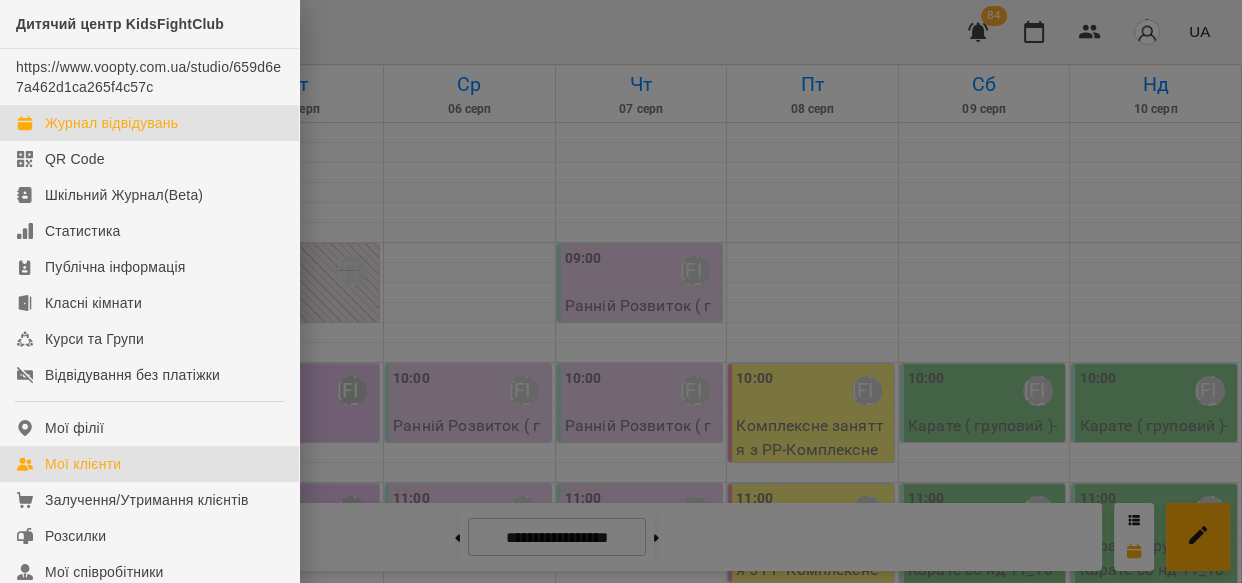 click on "Мої клієнти" at bounding box center [83, 464] 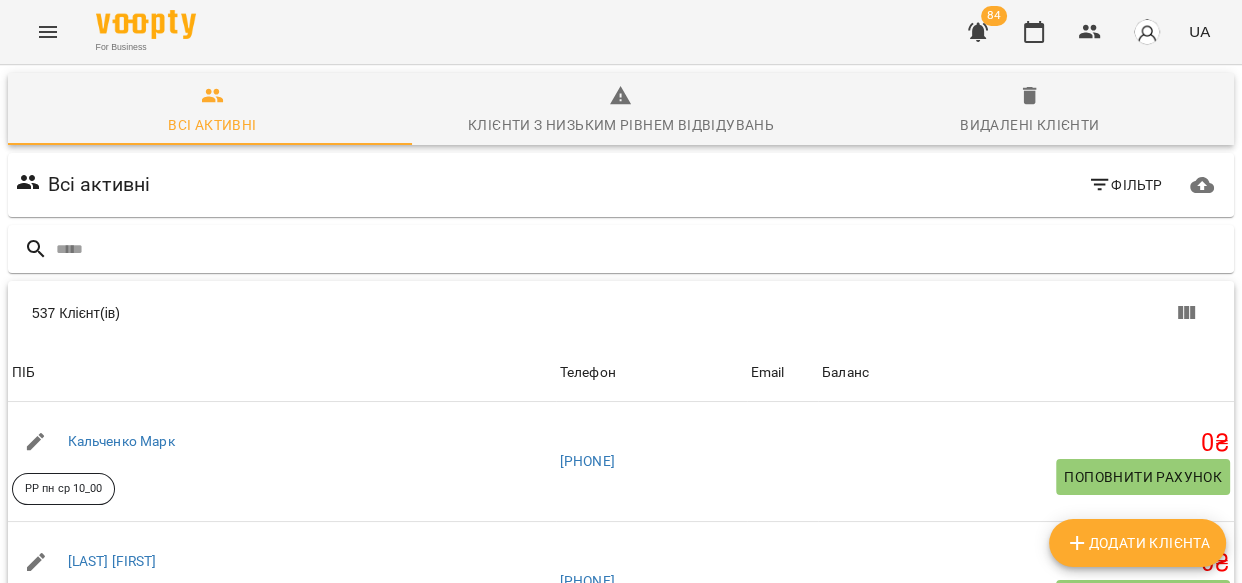 click at bounding box center [621, 249] 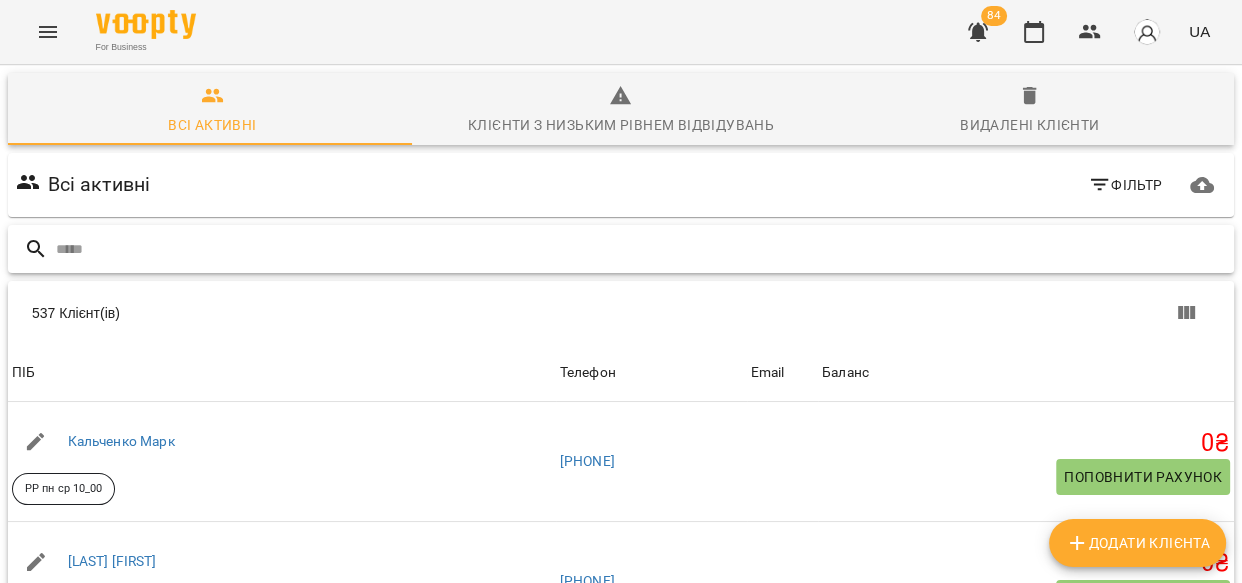 click at bounding box center [641, 249] 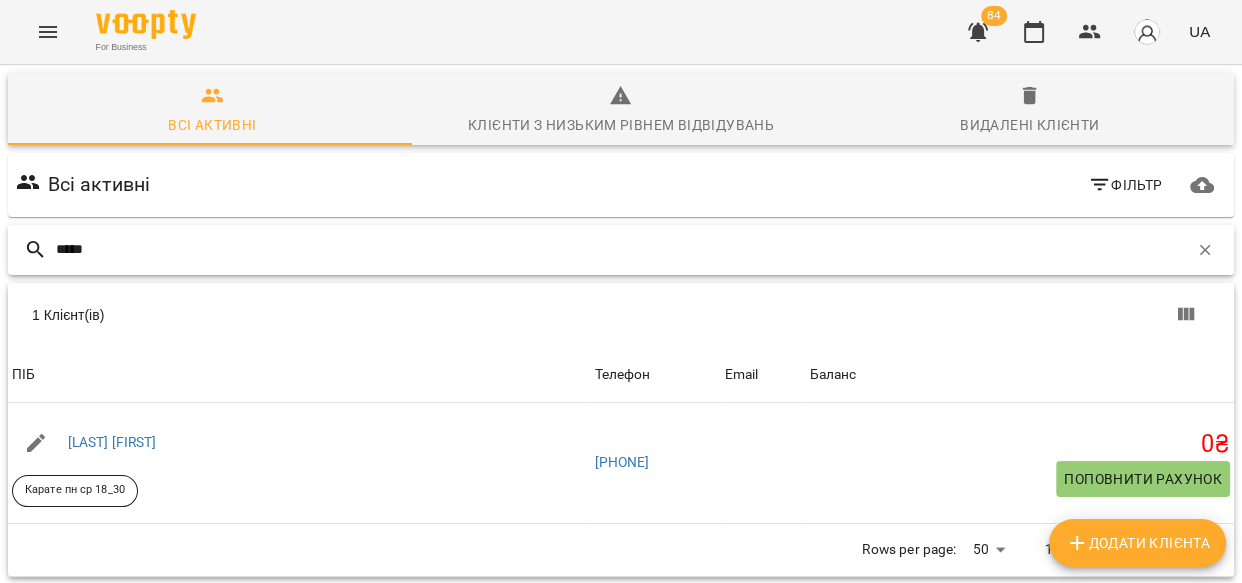 type on "*****" 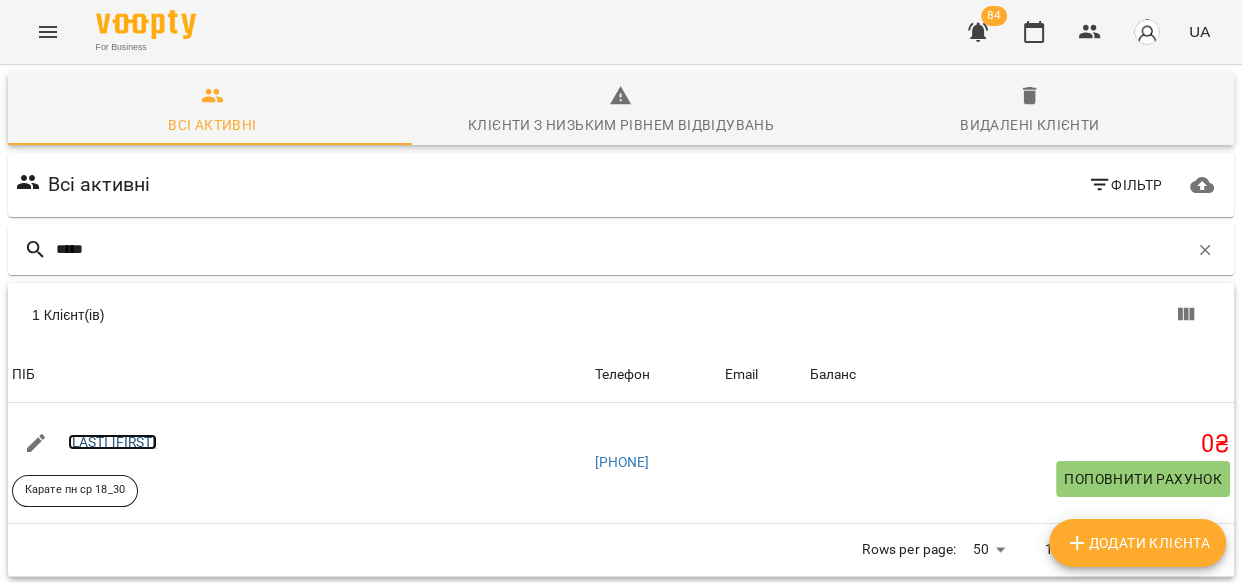 click on "[LAST] [FIRST]" at bounding box center [112, 442] 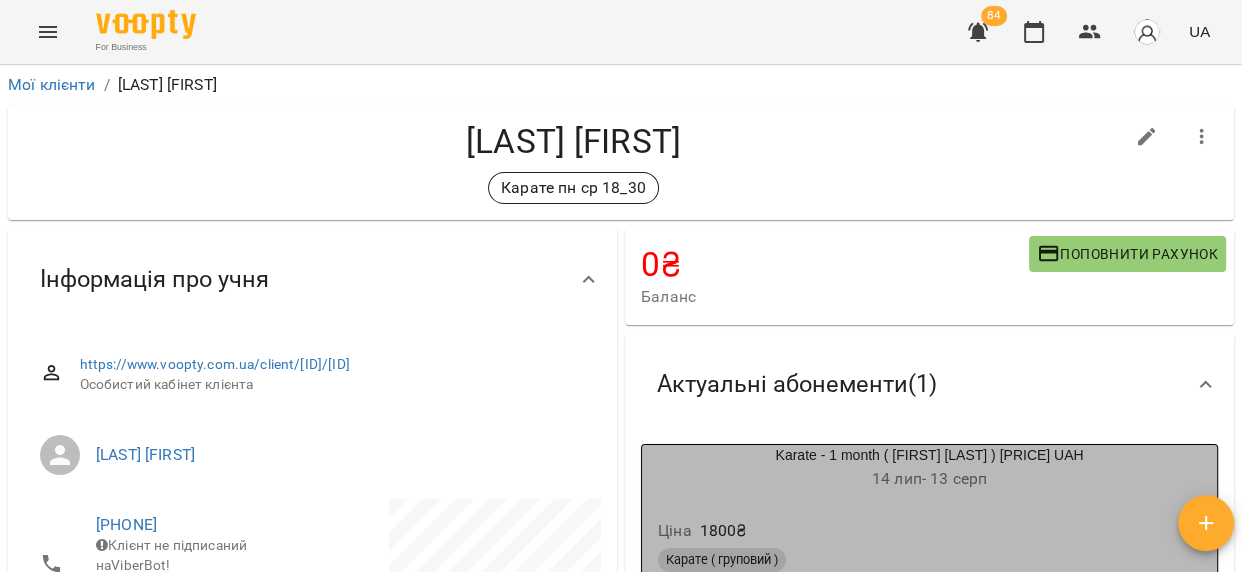click on "Ціна 1800 ₴" at bounding box center [929, 531] 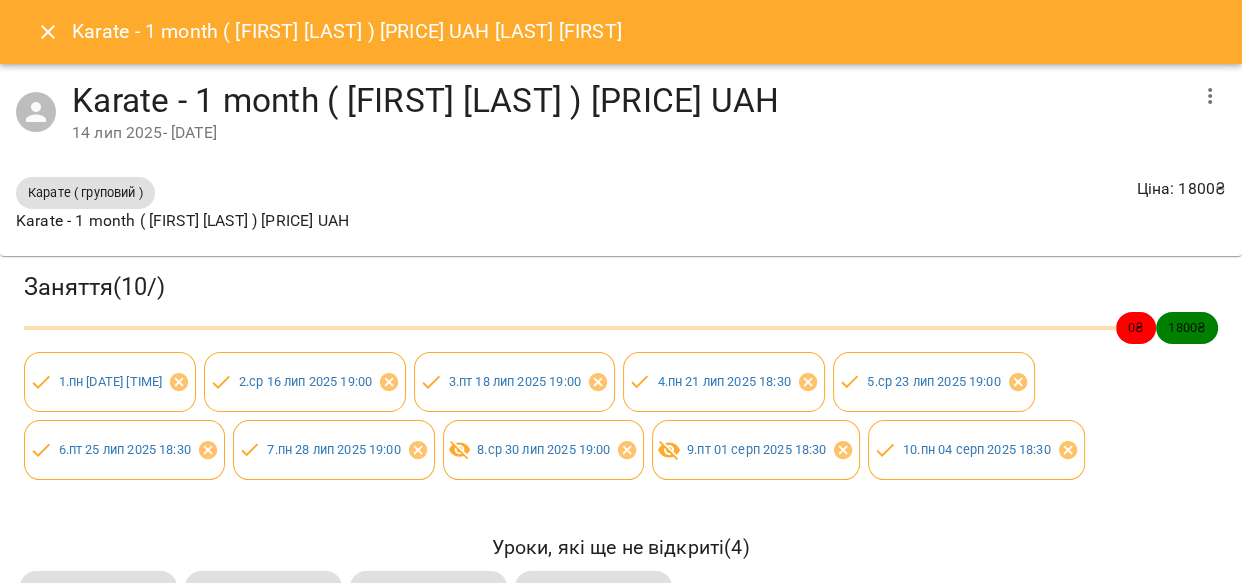 click 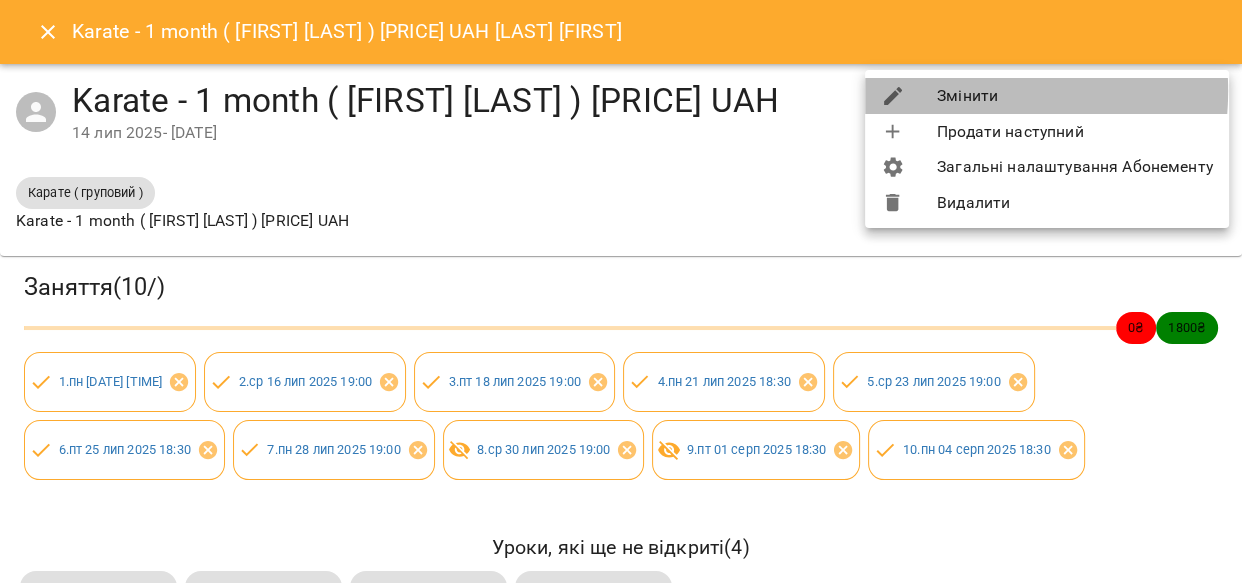 click on "Змінити" at bounding box center (1047, 96) 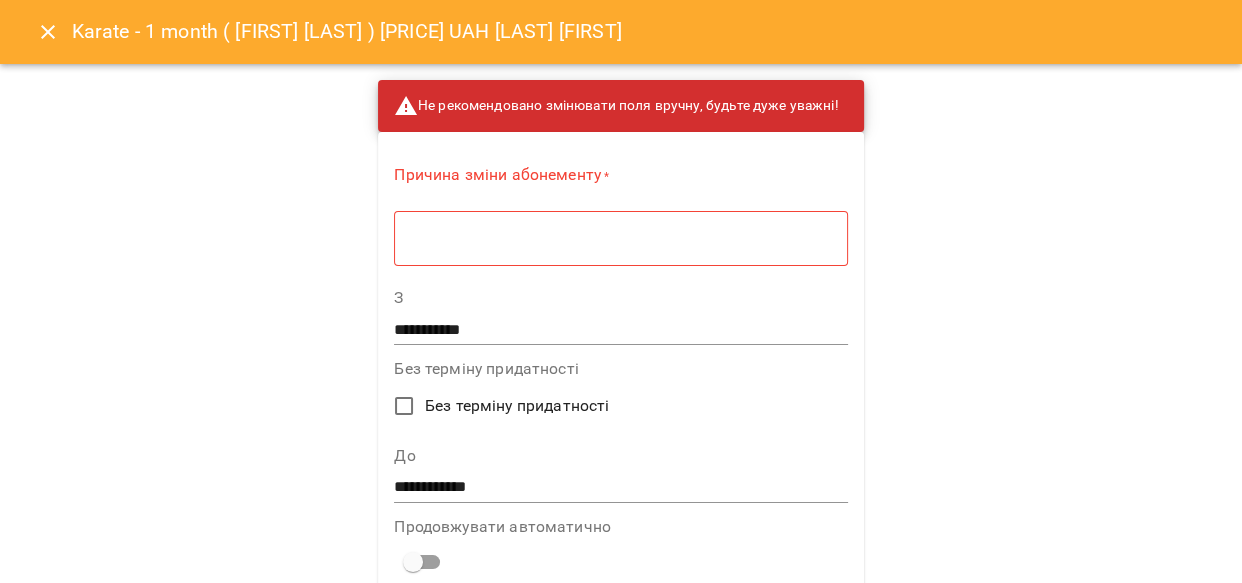 click at bounding box center (620, 238) 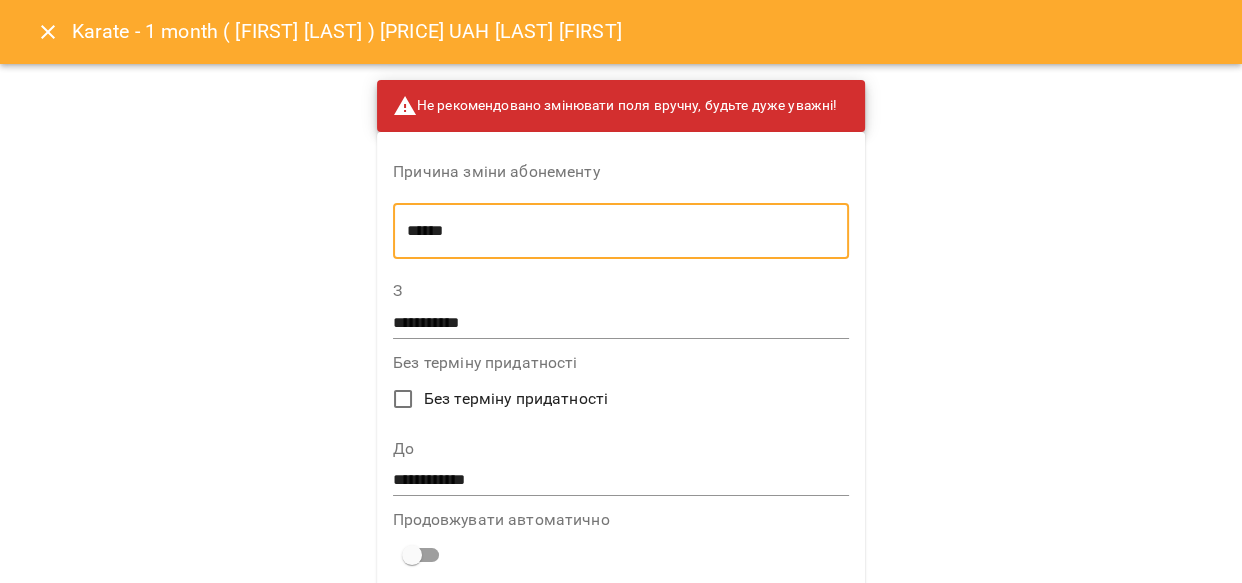 type on "******" 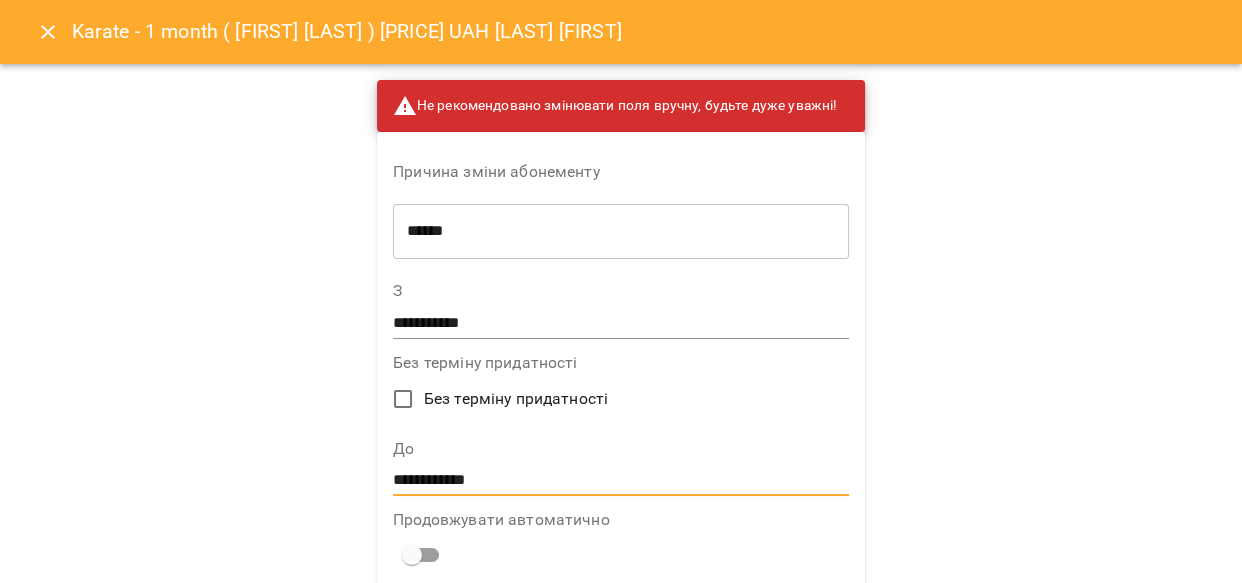 click on "**********" at bounding box center [621, 481] 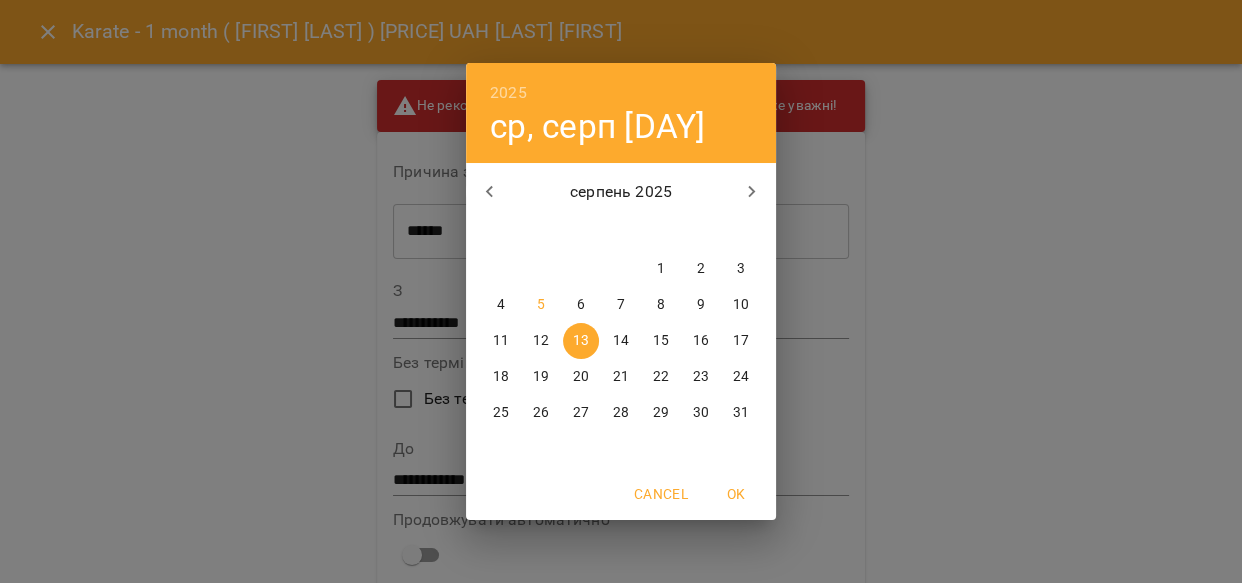 click on "18" at bounding box center [501, 377] 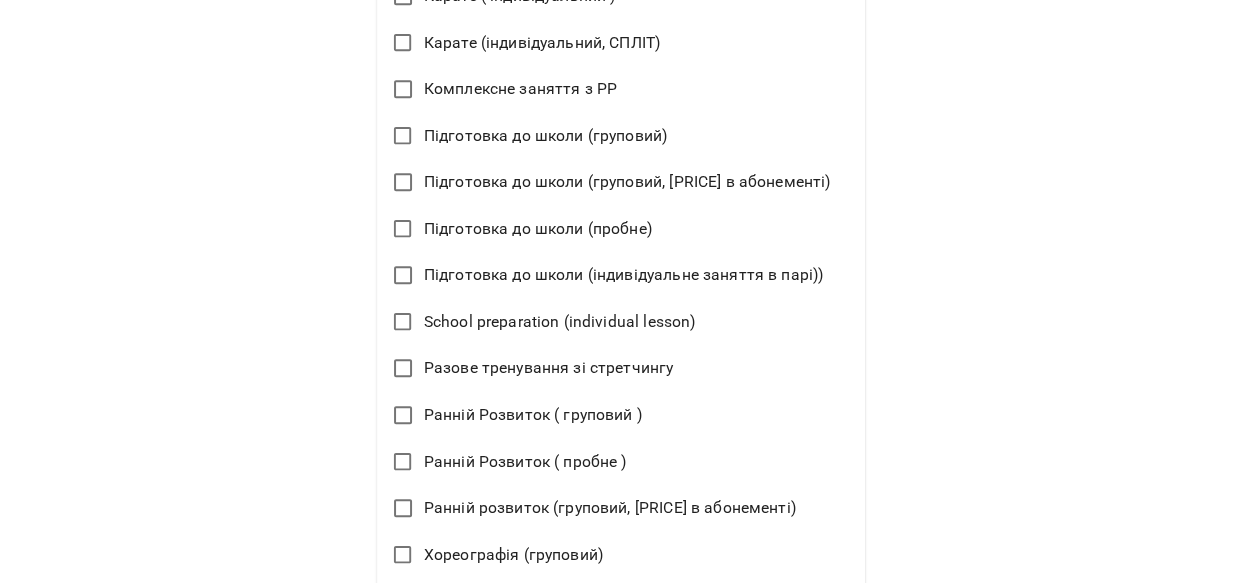 scroll, scrollTop: 1386, scrollLeft: 0, axis: vertical 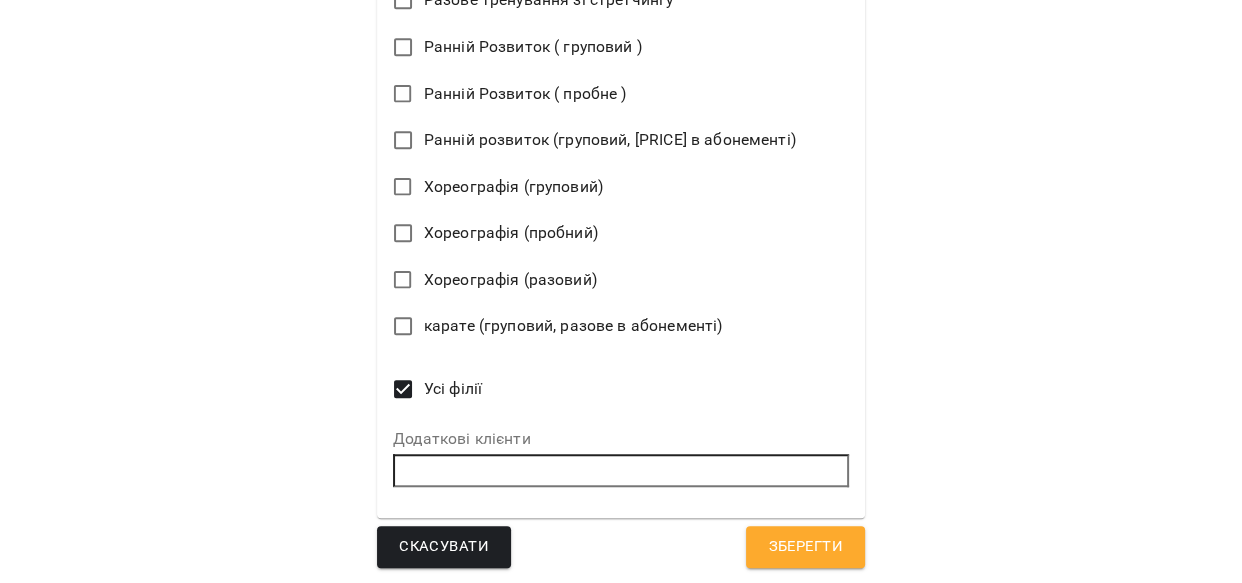 click on "Зберегти" at bounding box center [805, 547] 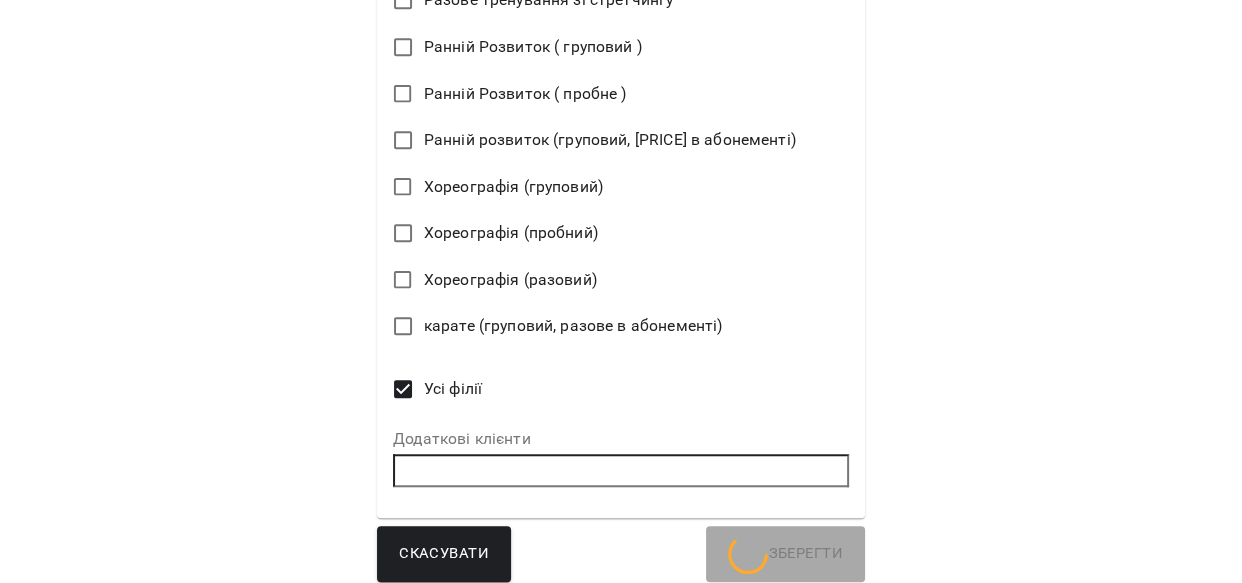 scroll, scrollTop: 68, scrollLeft: 0, axis: vertical 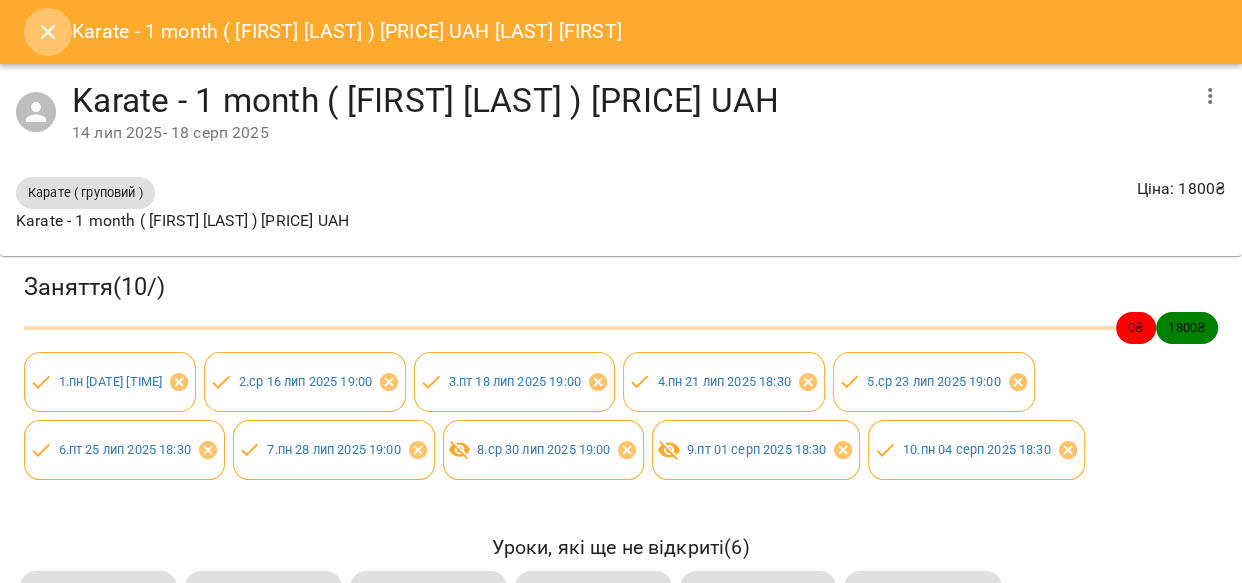 click 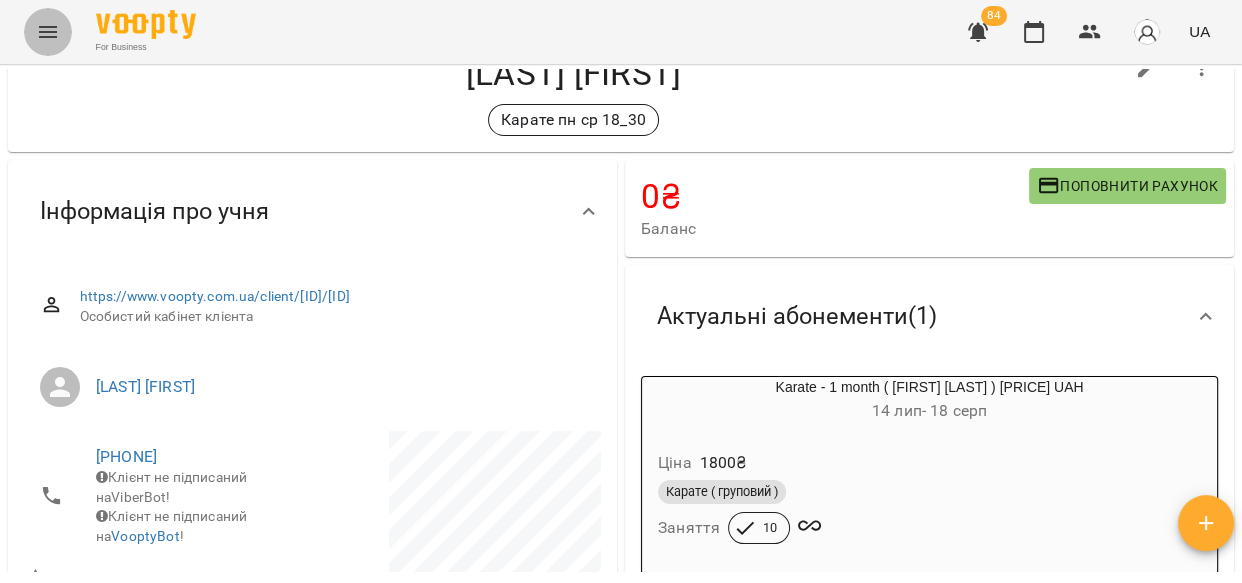 click 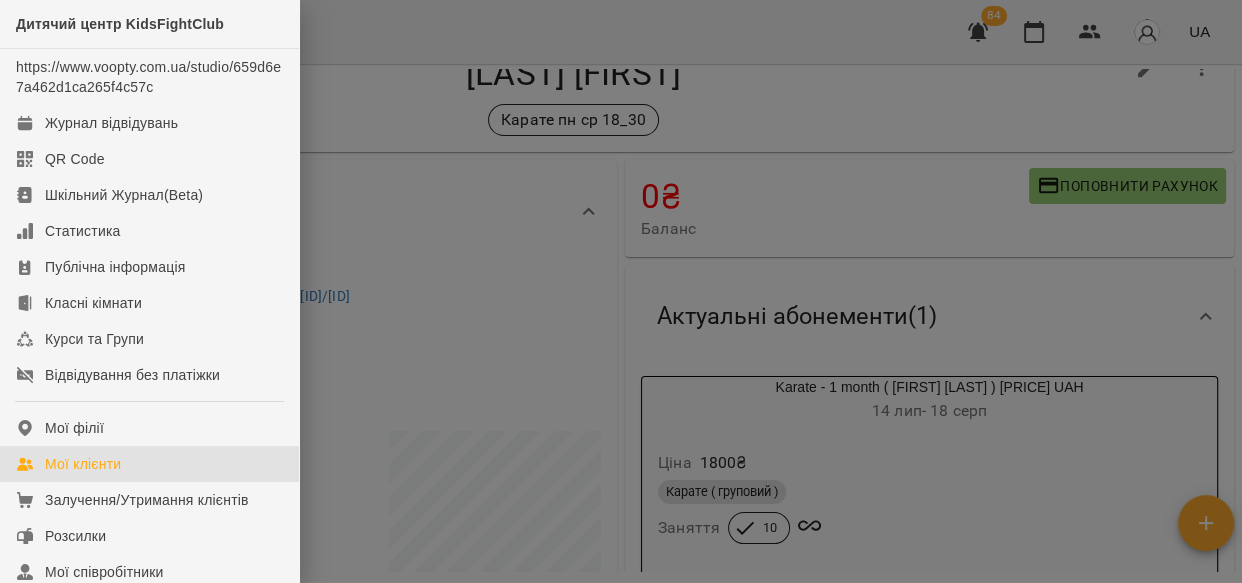 click on "Мої клієнти" at bounding box center [83, 464] 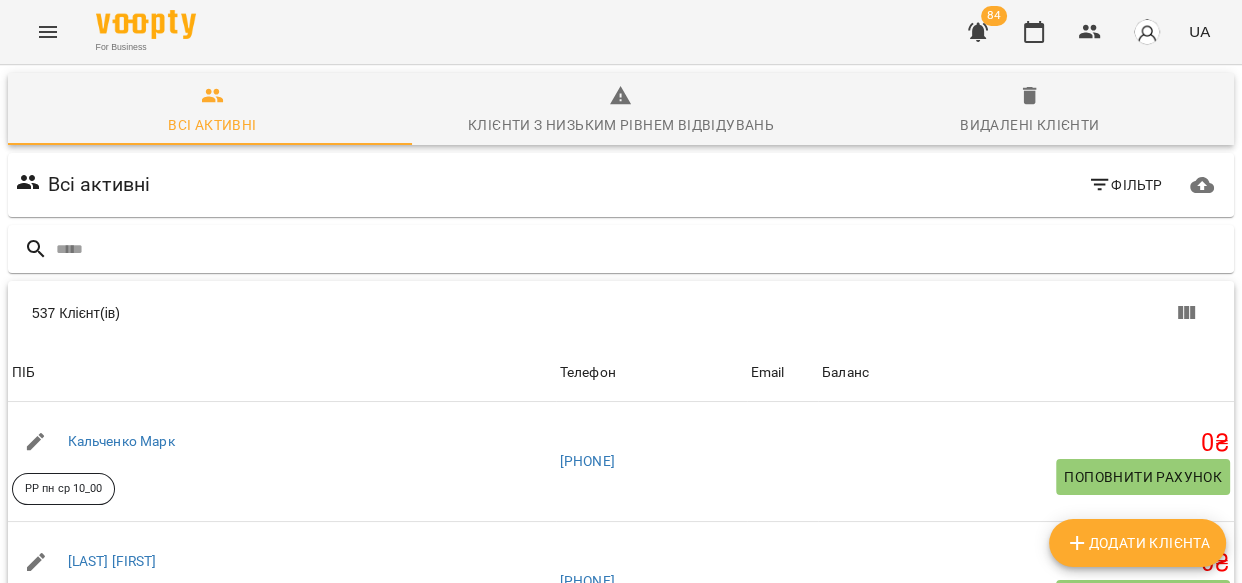click at bounding box center (641, 249) 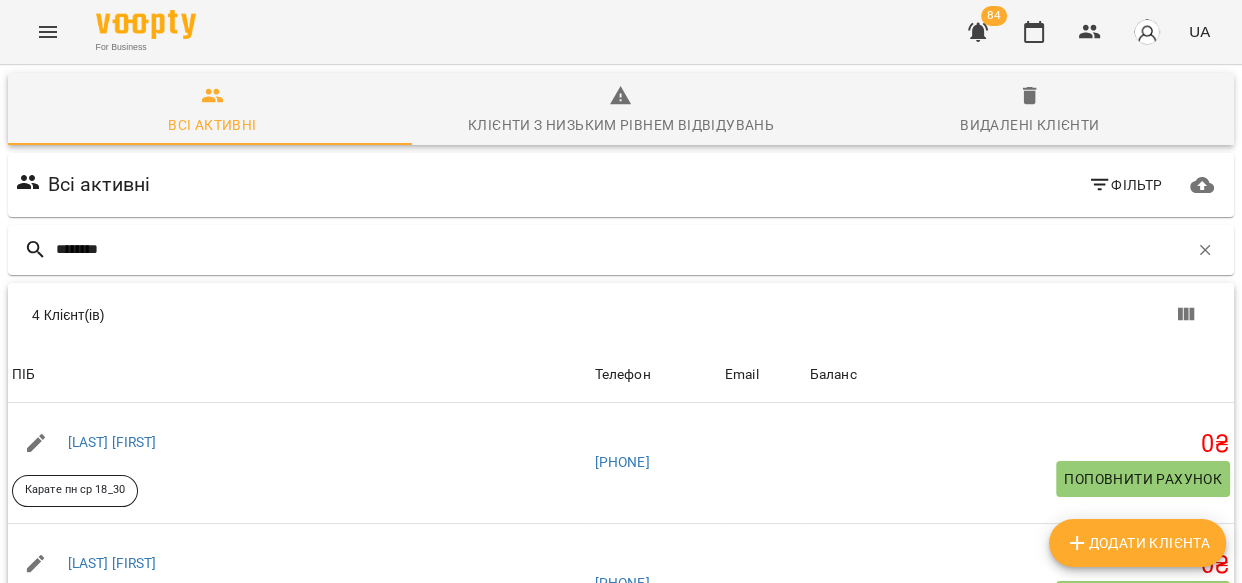 type on "********" 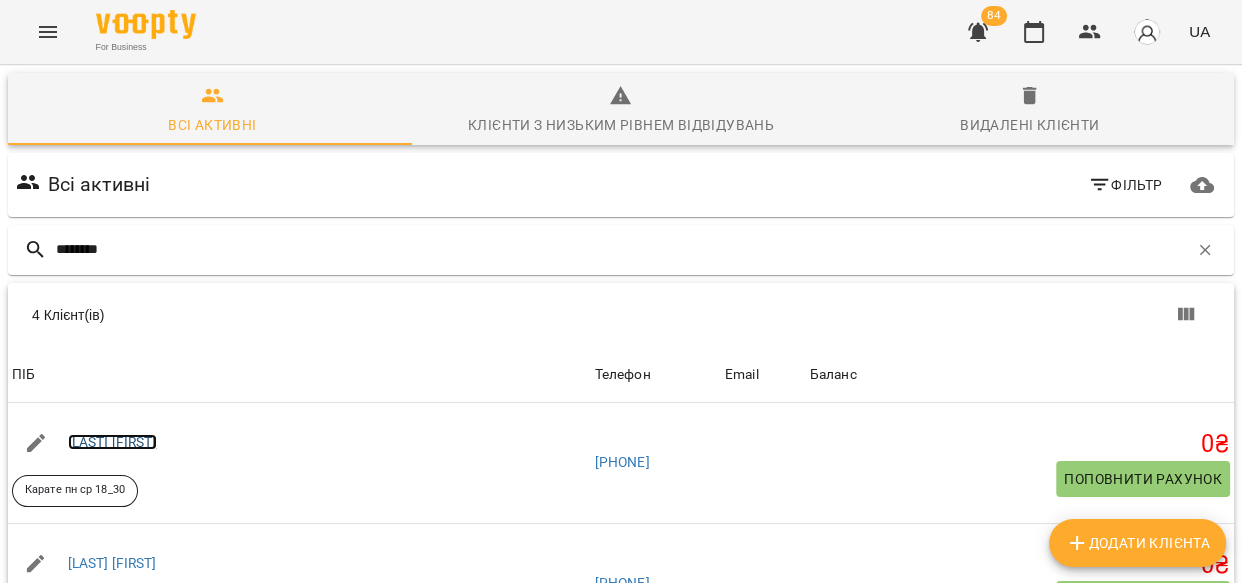 click on "[LAST] [FIRST]" at bounding box center (112, 442) 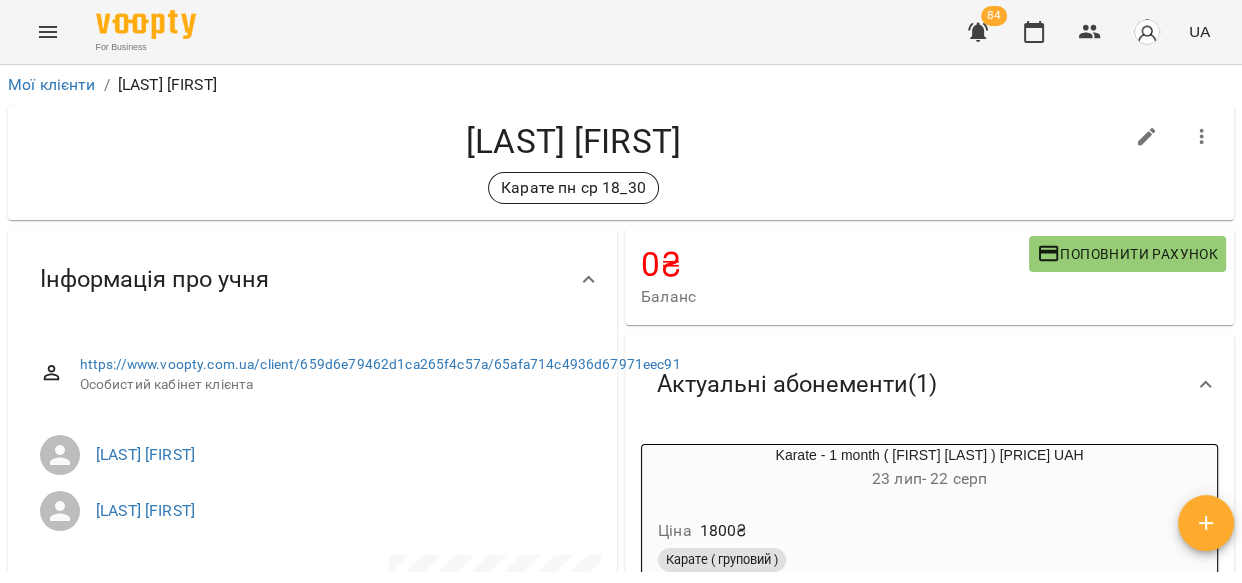 click on "[DATE] - [DATE]" at bounding box center (929, 479) 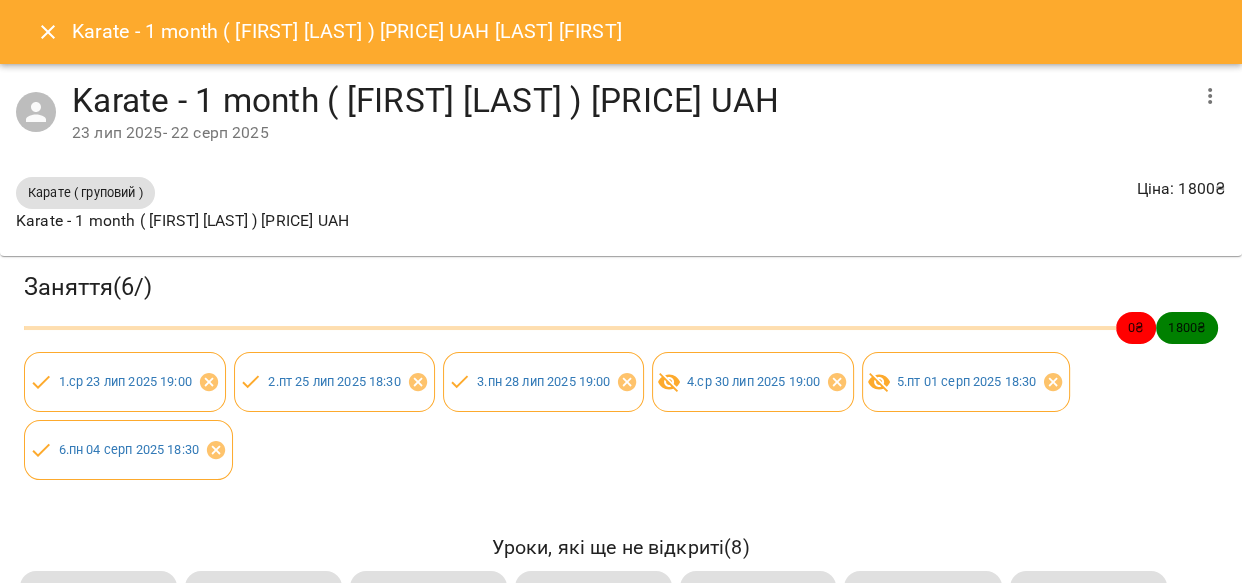 click 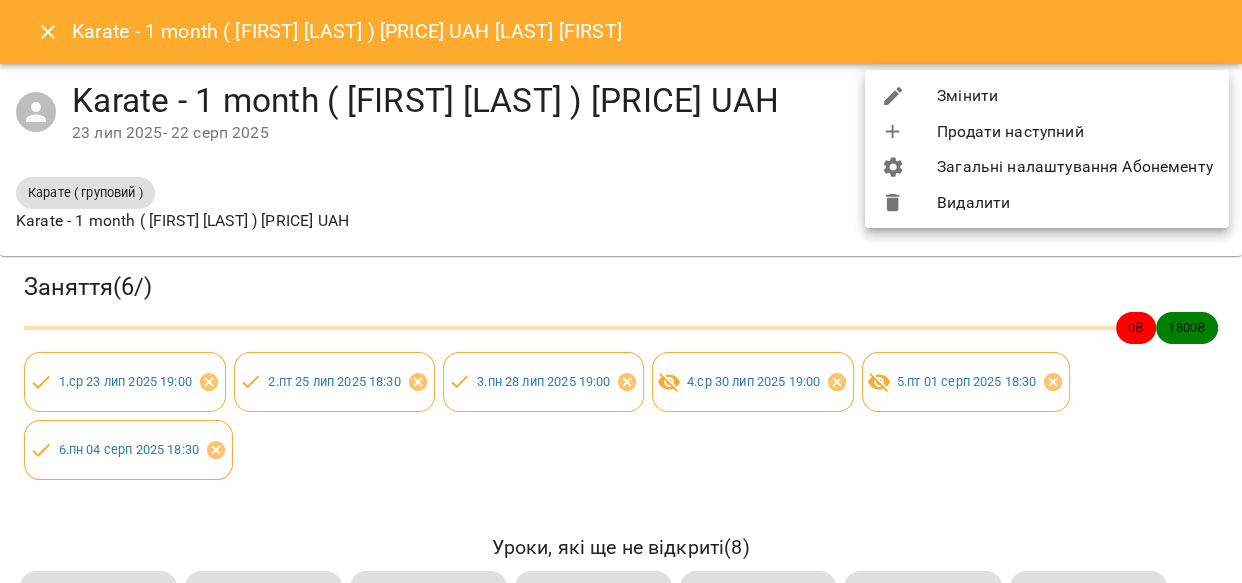 click on "Змінити" at bounding box center [1047, 96] 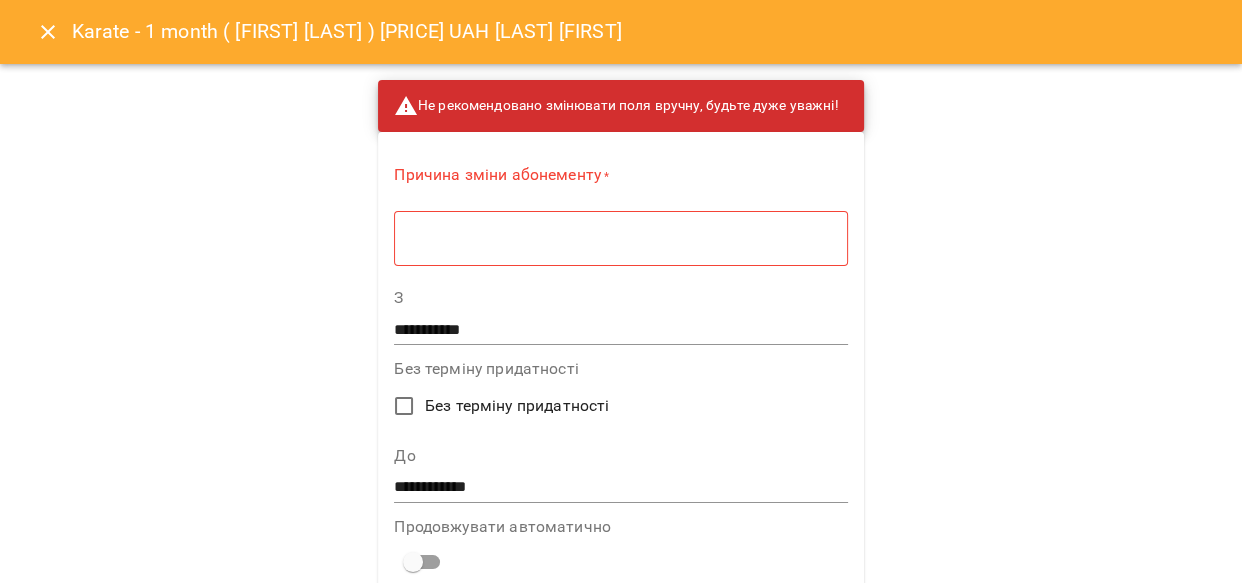 click on "* ​" at bounding box center [620, 238] 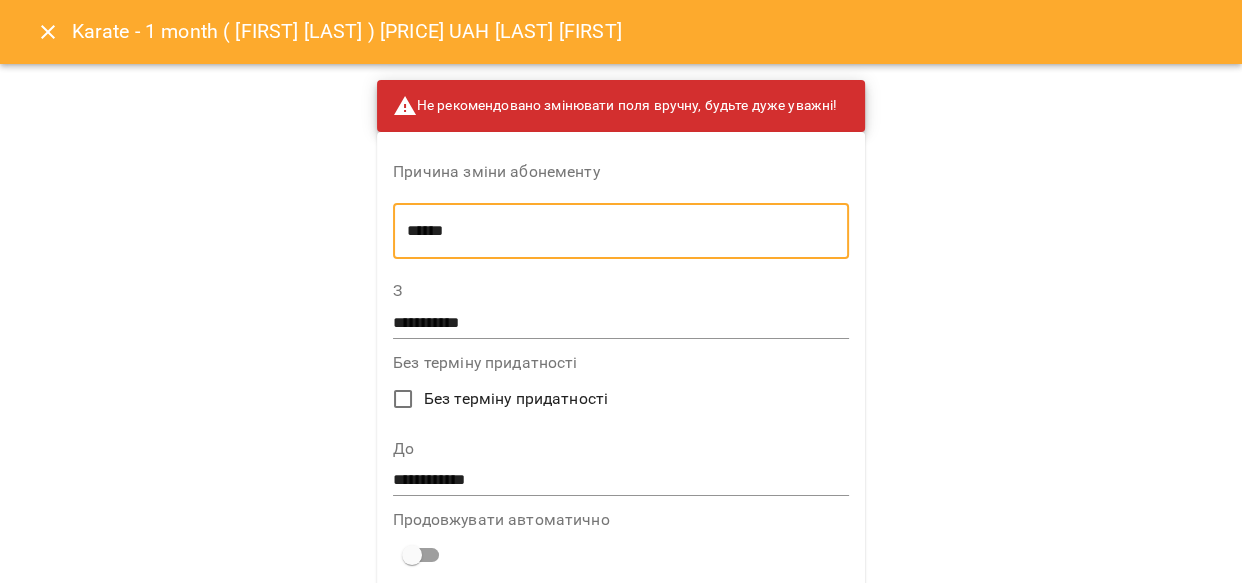 type on "******" 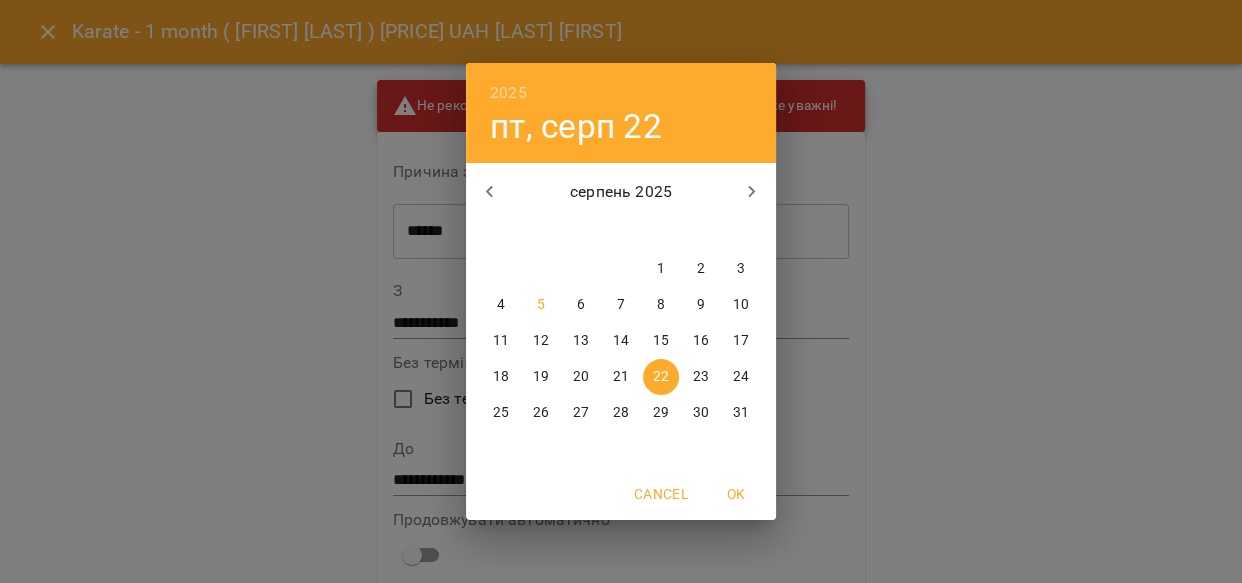 click on "27" at bounding box center [581, 413] 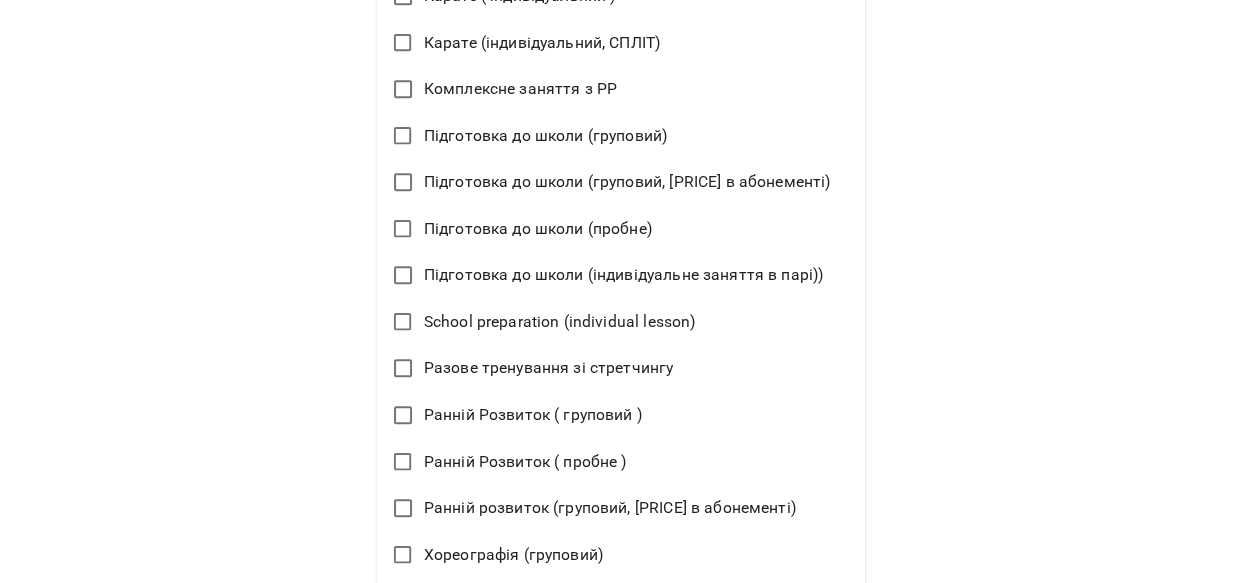 scroll, scrollTop: 1386, scrollLeft: 0, axis: vertical 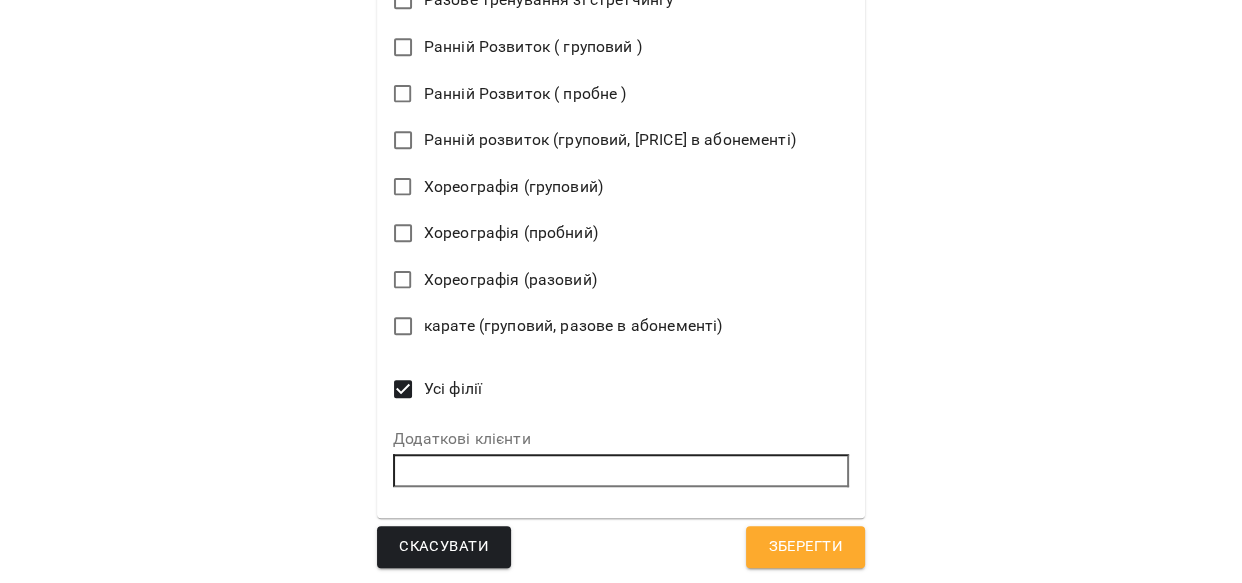 click on "Зберегти" at bounding box center (805, 547) 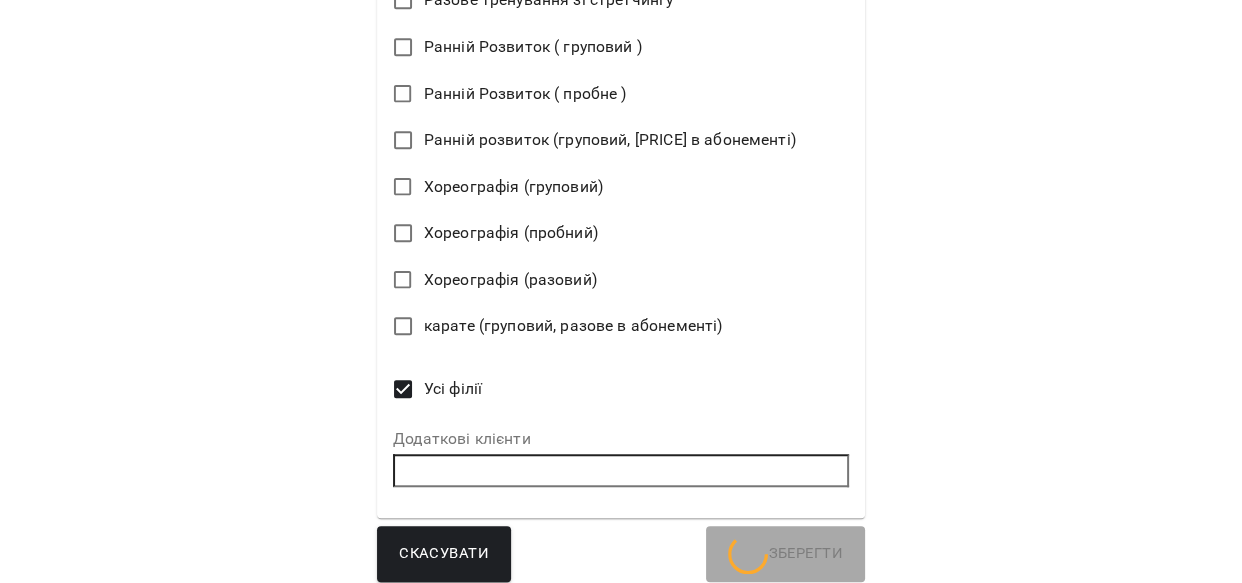 scroll, scrollTop: 68, scrollLeft: 0, axis: vertical 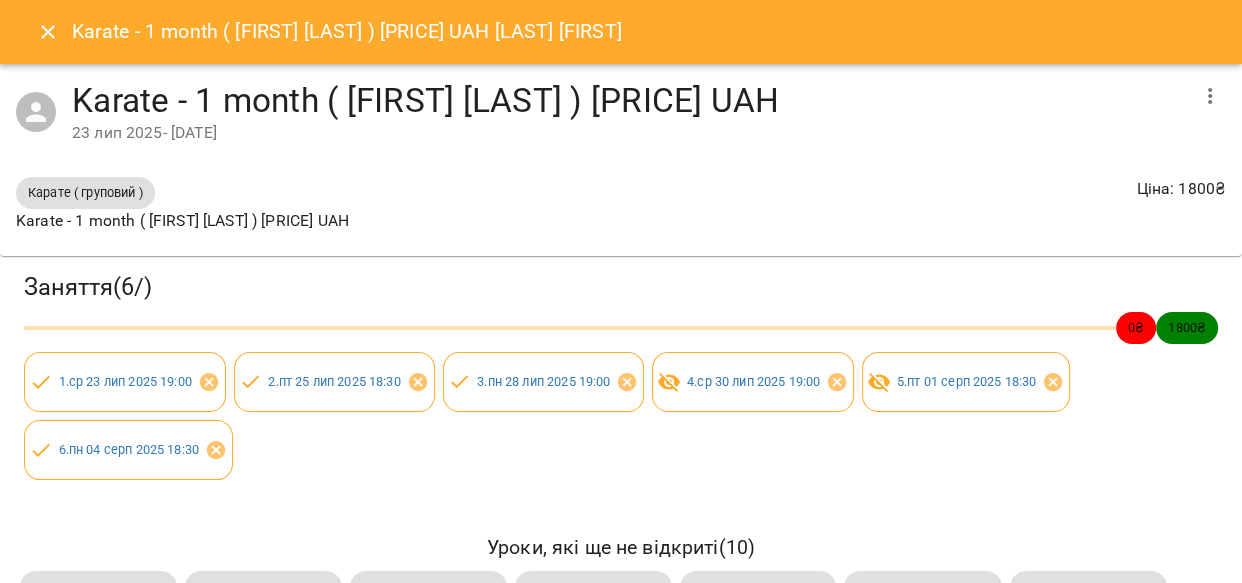 click 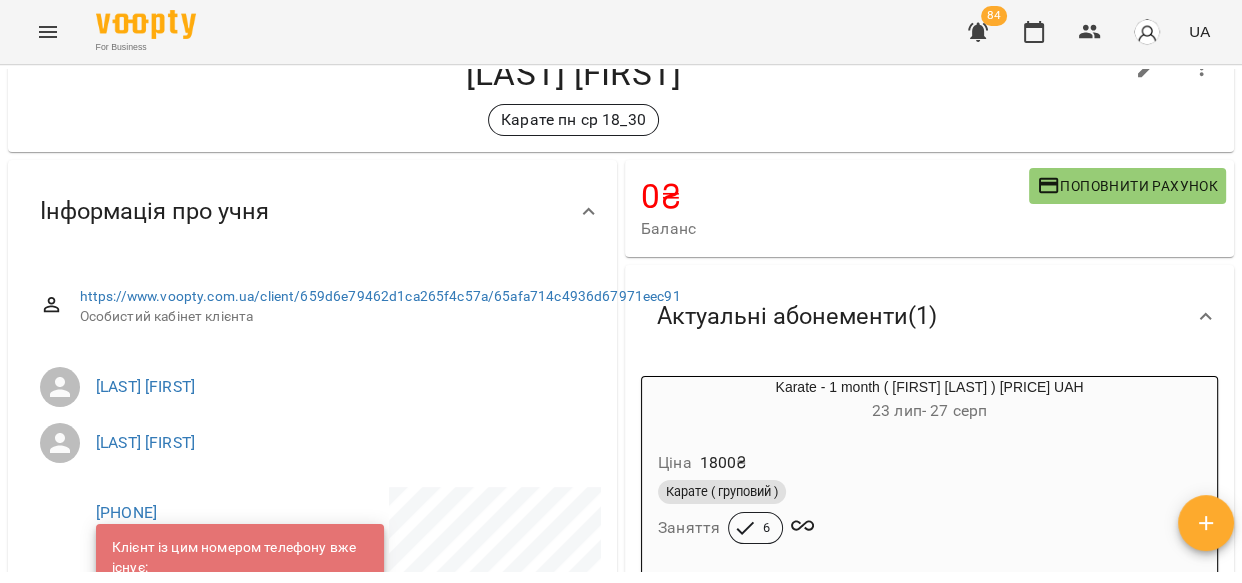 click 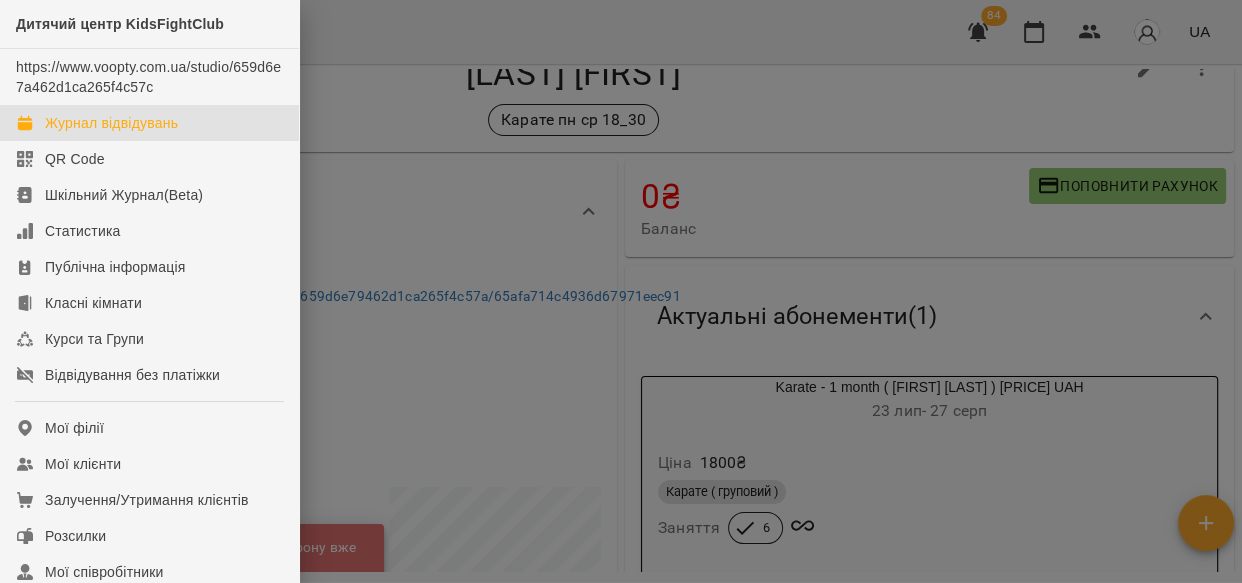 click on "Журнал відвідувань" at bounding box center [111, 123] 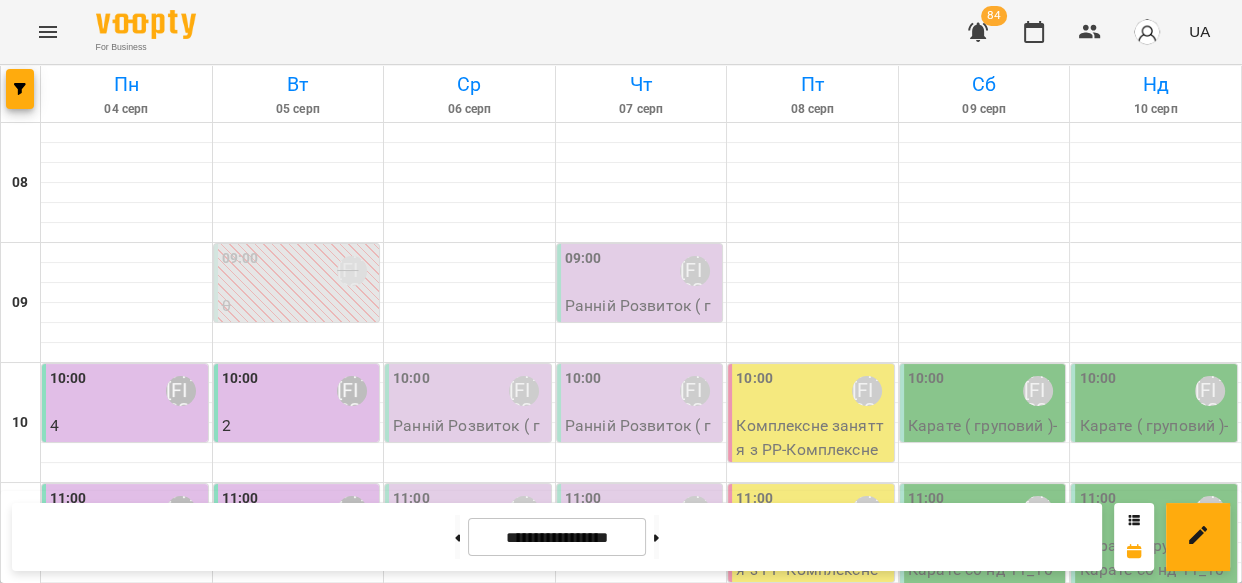 scroll, scrollTop: 744, scrollLeft: 0, axis: vertical 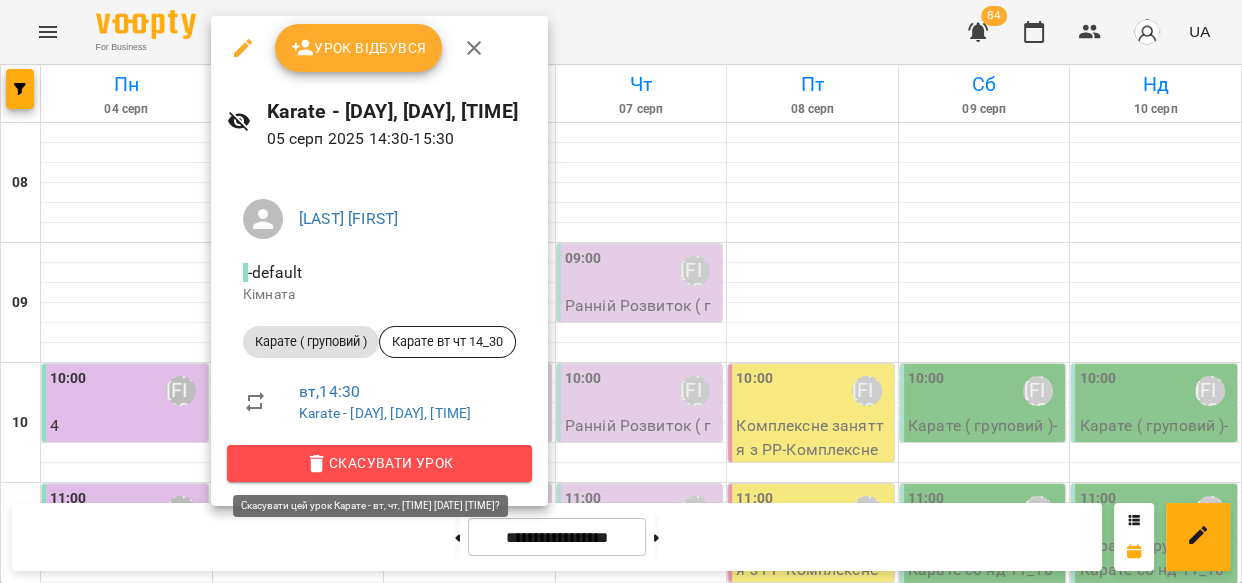 click on "Скасувати Урок" at bounding box center (379, 463) 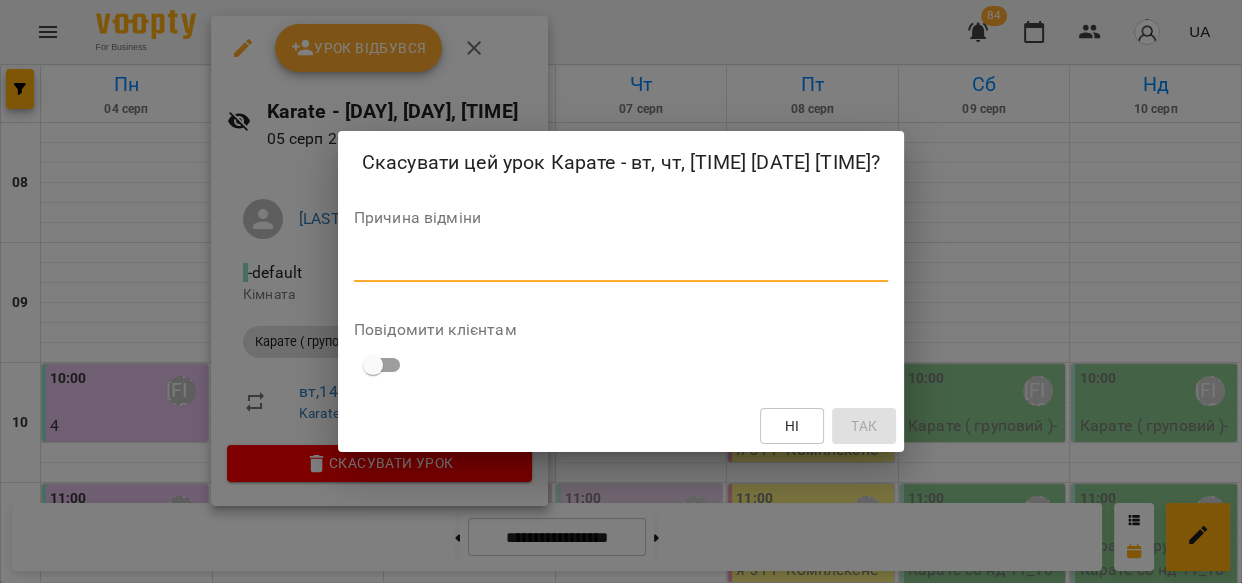 click at bounding box center [621, 265] 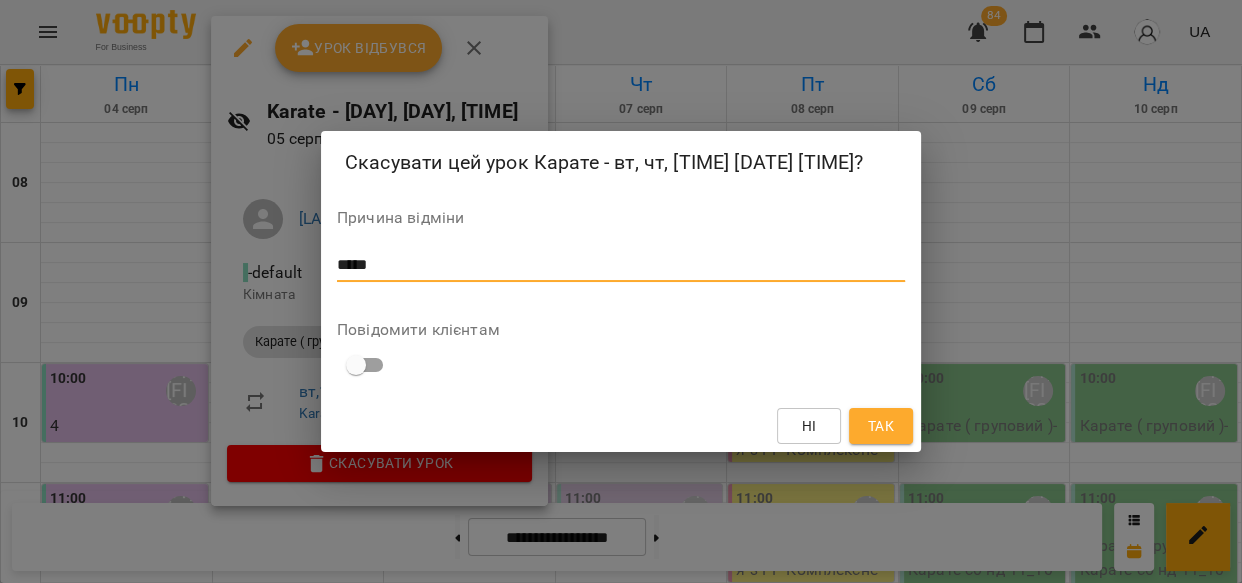 type on "*****" 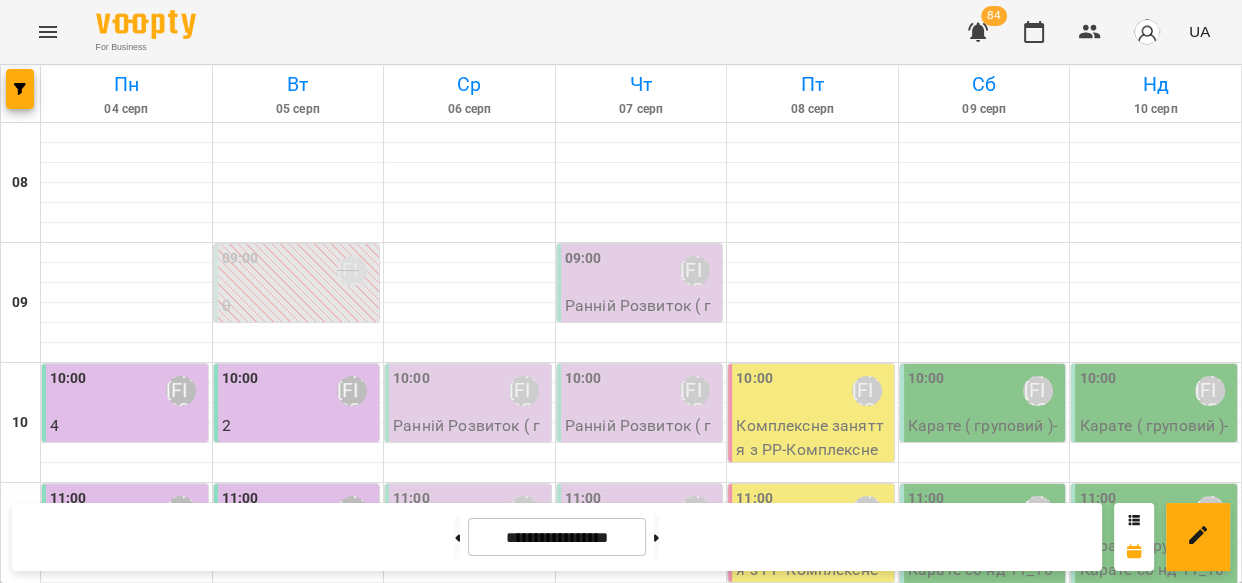 click on "[TIME] [LAST] [FIRST]" at bounding box center (299, 1091) 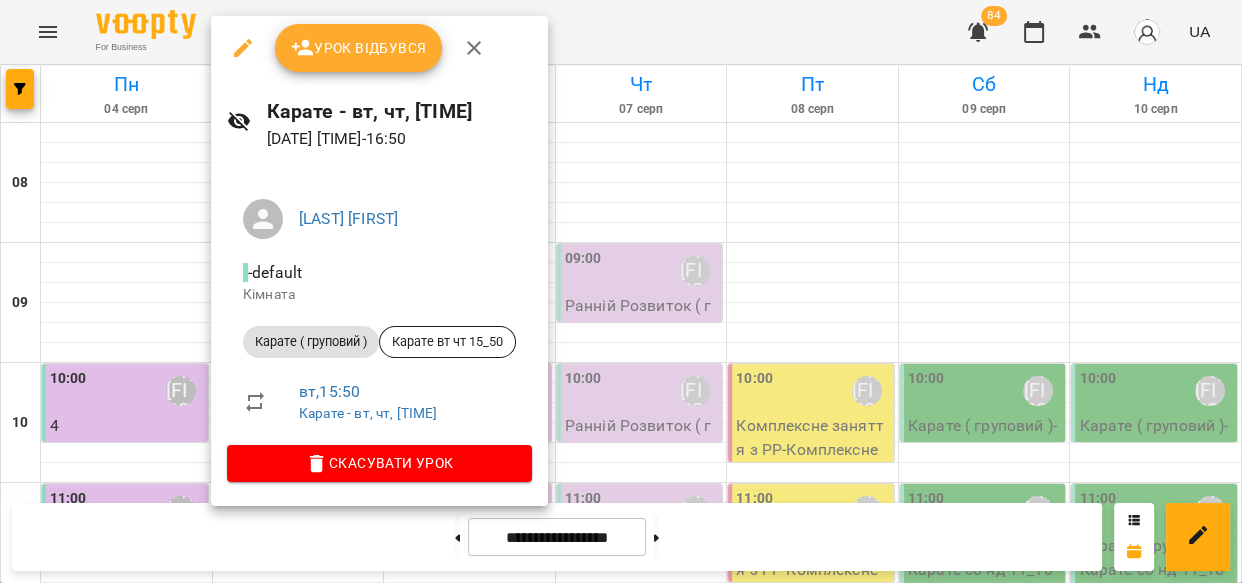 click 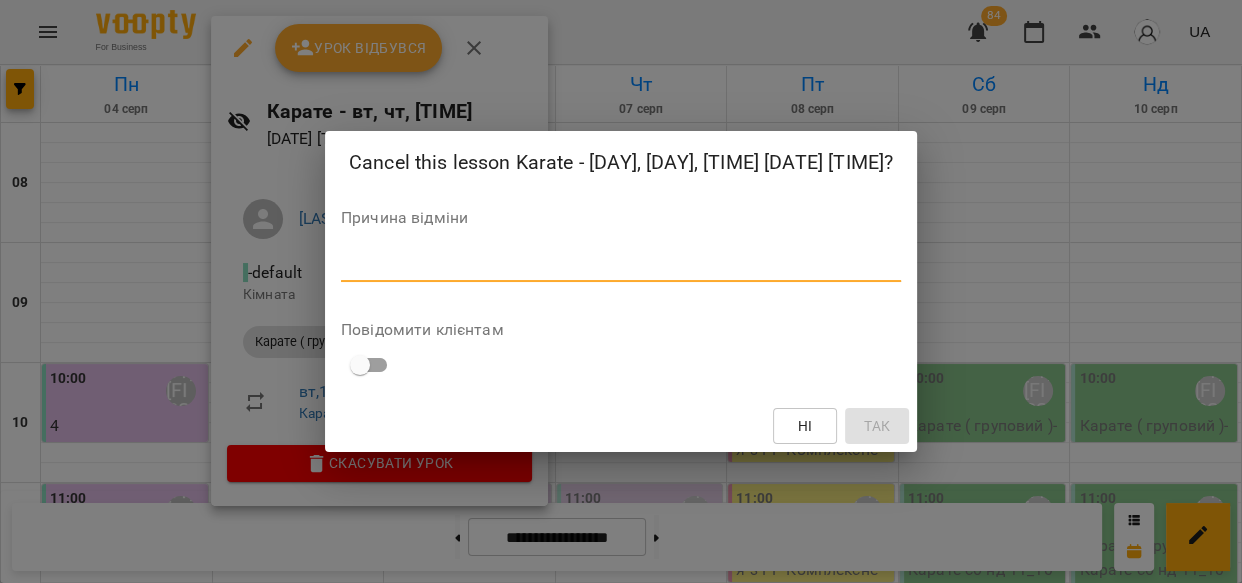 click at bounding box center [621, 265] 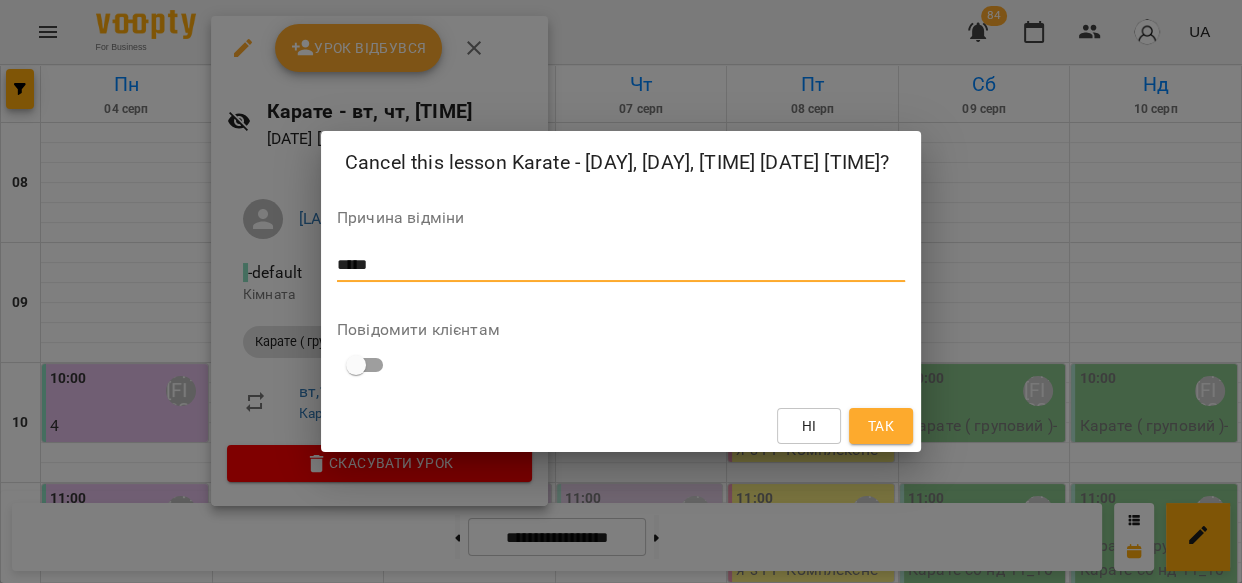 type on "*****" 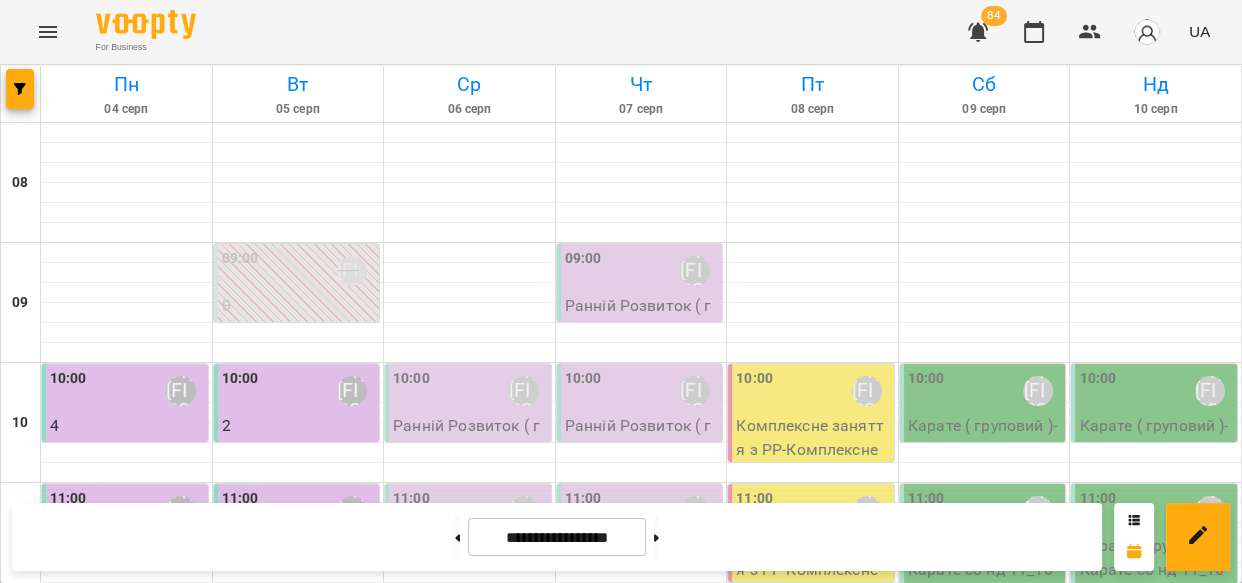 scroll, scrollTop: 1000, scrollLeft: 0, axis: vertical 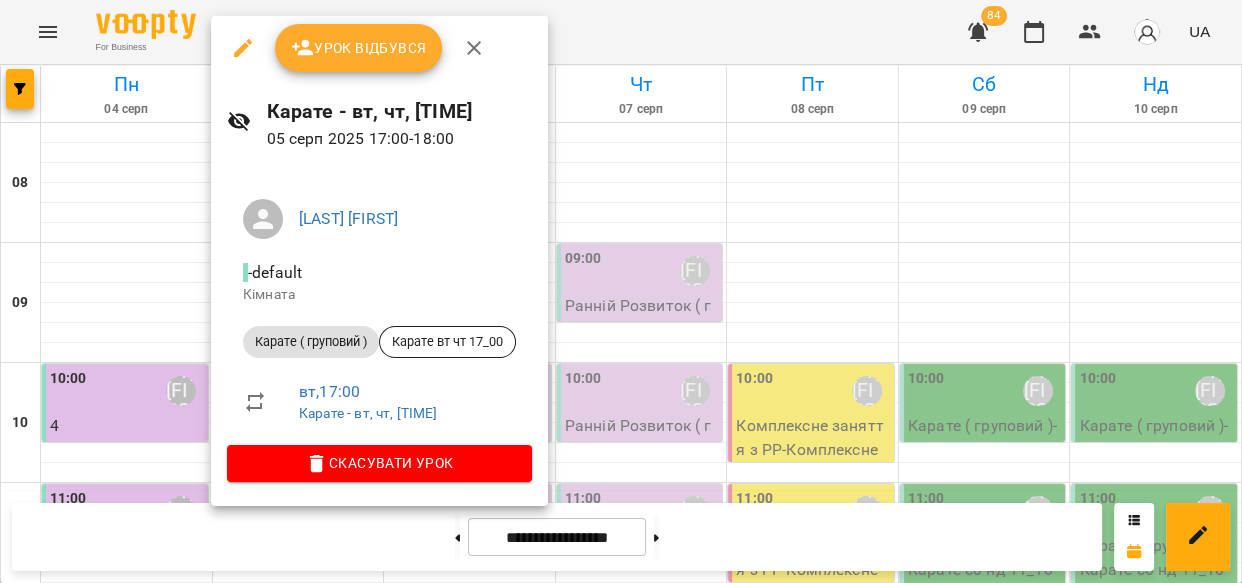 click on "Урок відбувся" at bounding box center (379, 48) 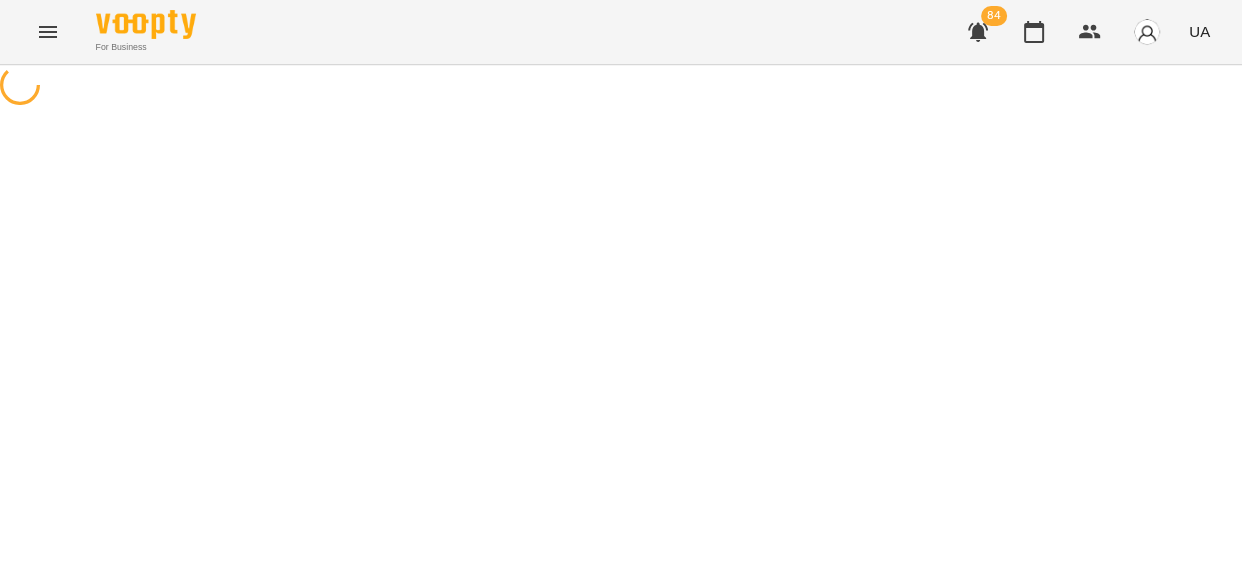select on "**********" 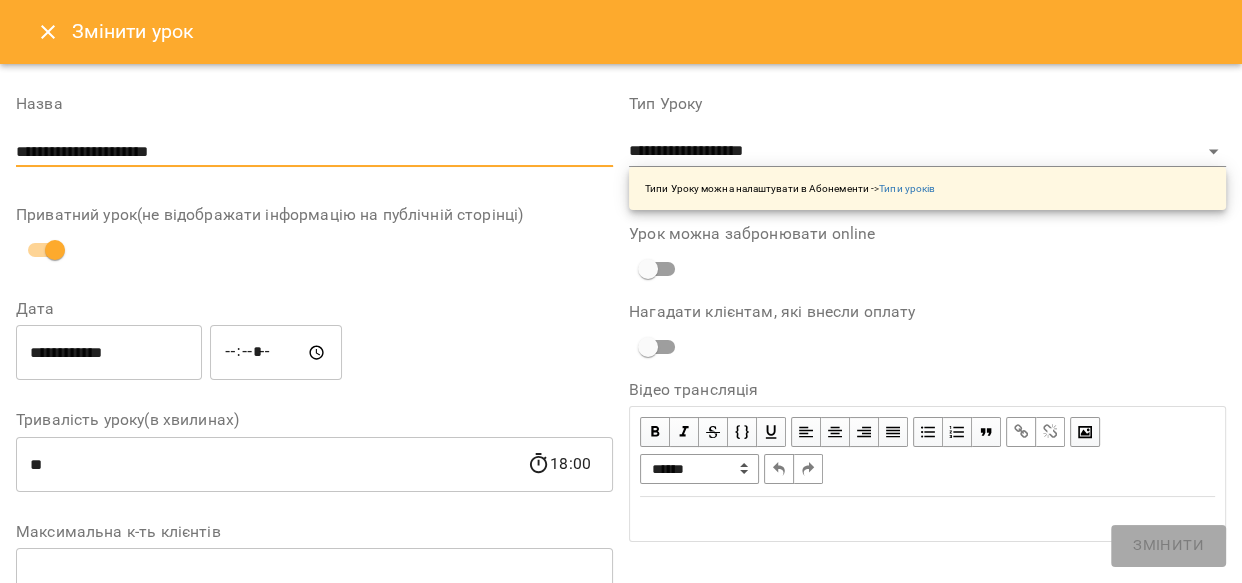 click on "**********" at bounding box center (314, 152) 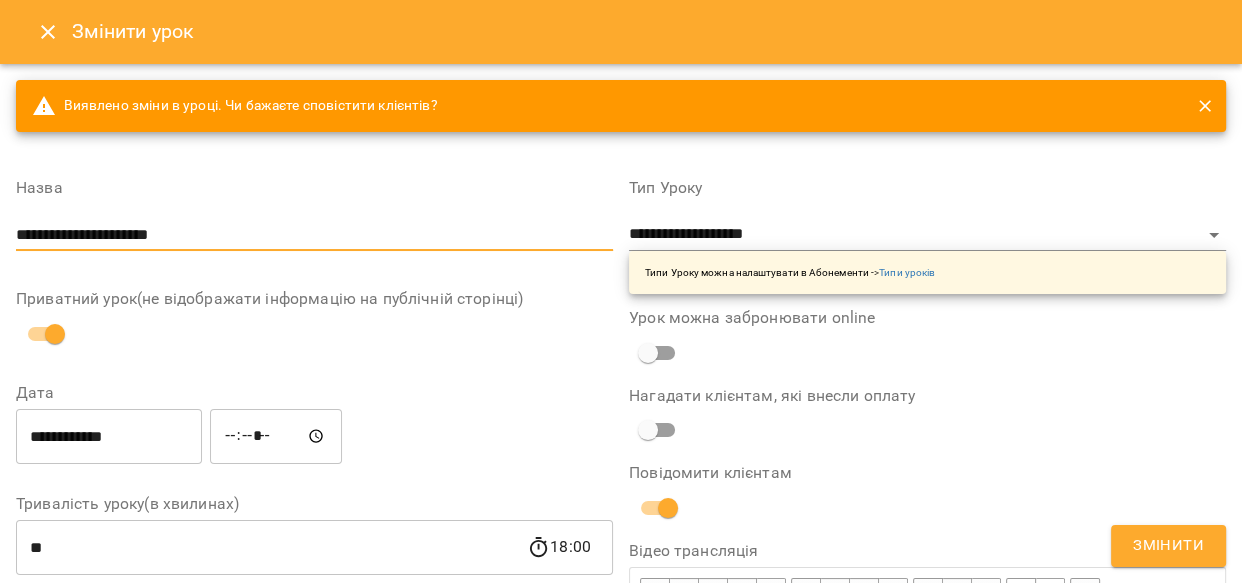 type on "**********" 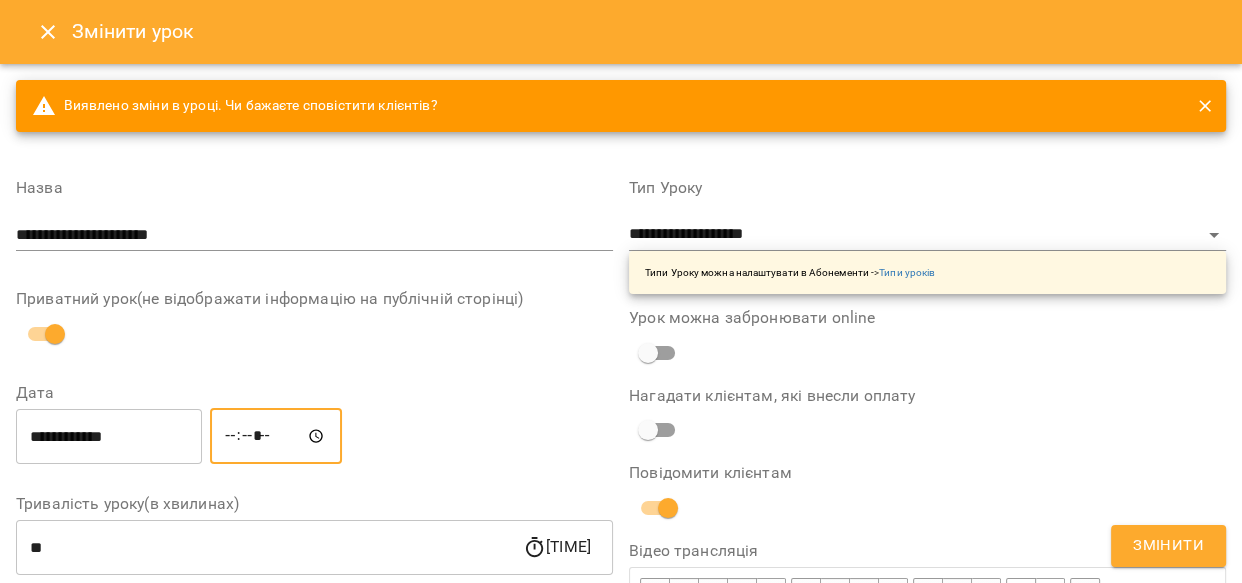 type on "*****" 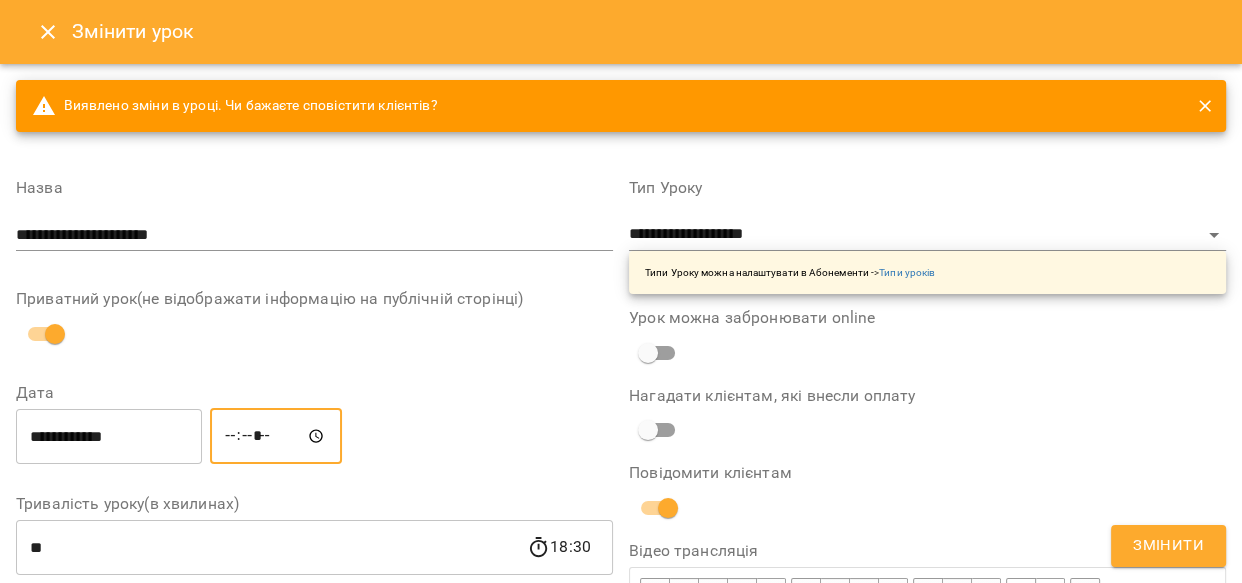 click on "Змінити" at bounding box center [1168, 546] 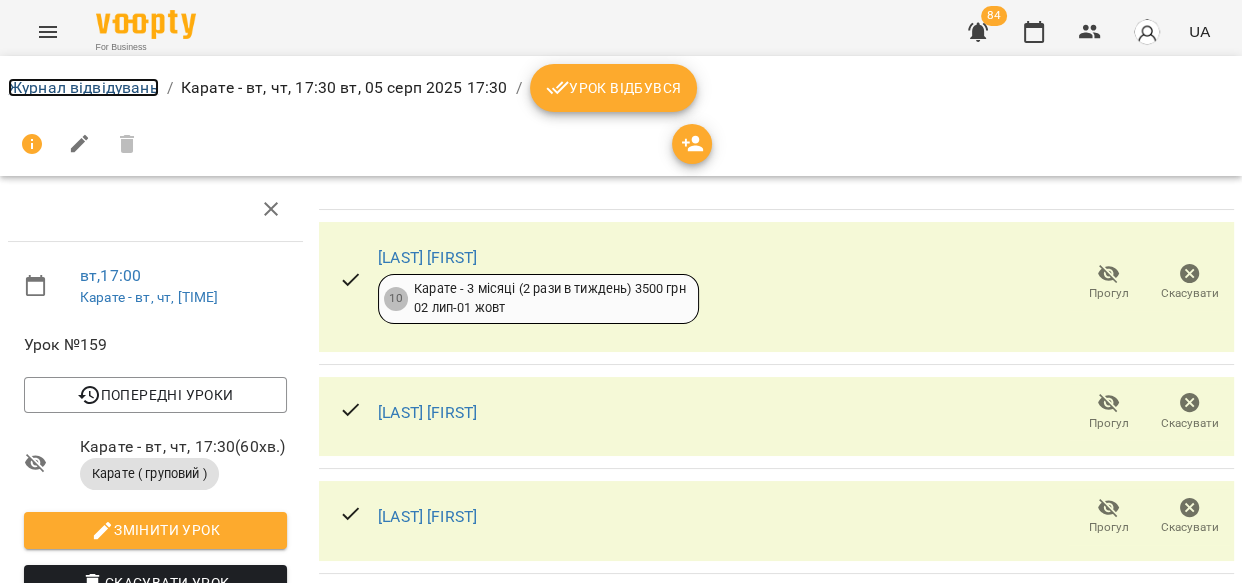 click on "Журнал відвідувань" at bounding box center (83, 87) 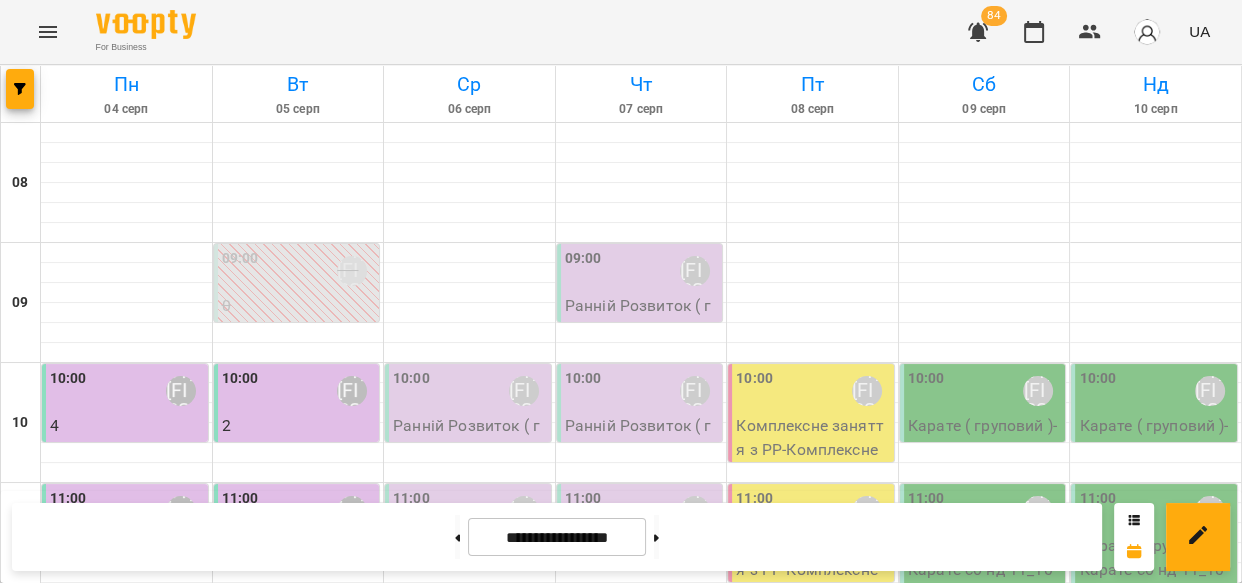scroll, scrollTop: 1190, scrollLeft: 0, axis: vertical 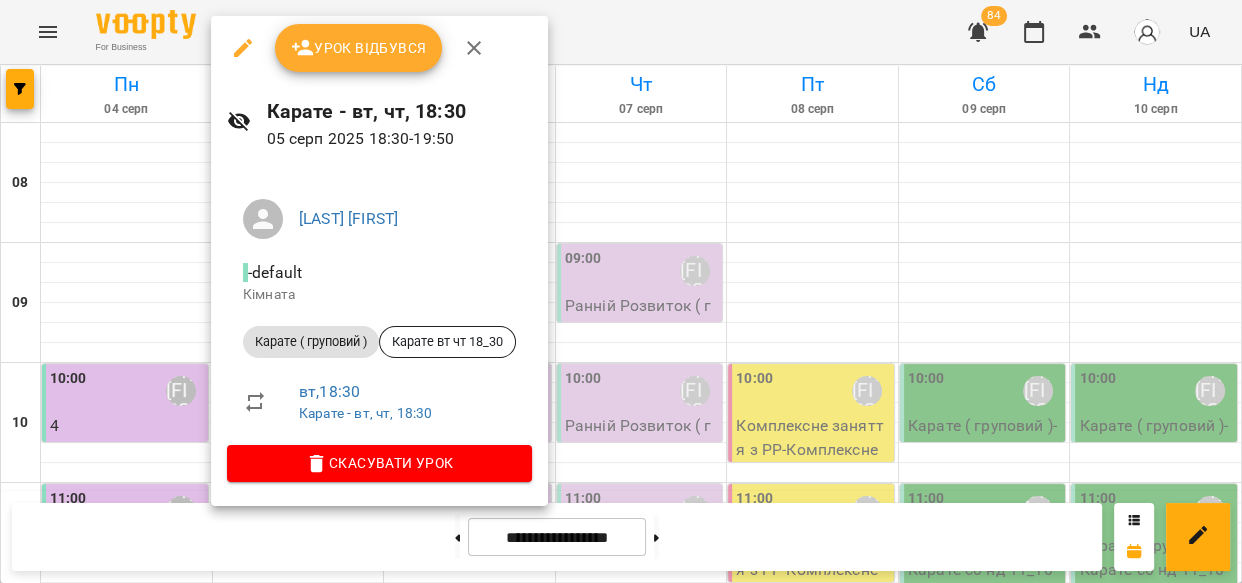click 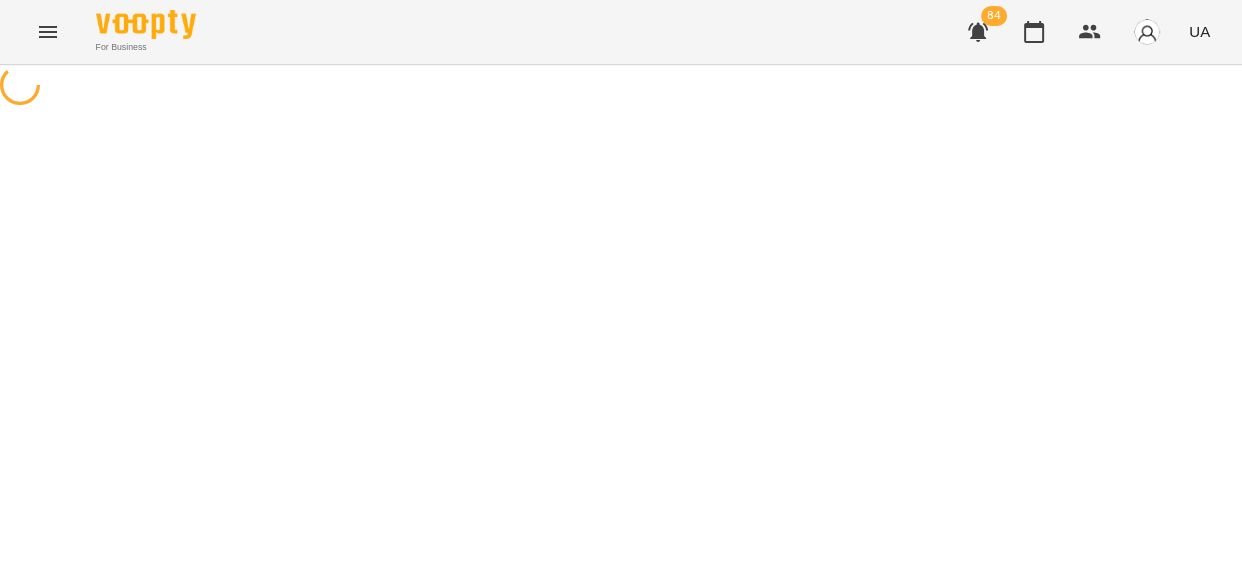 select on "**********" 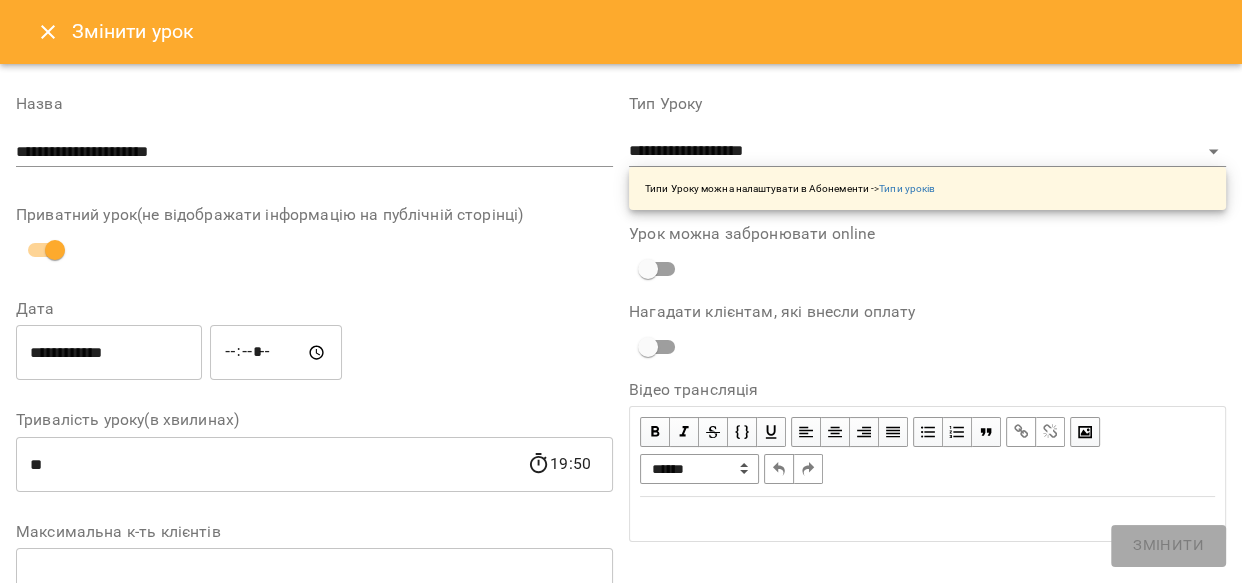 click on "**********" at bounding box center (314, 152) 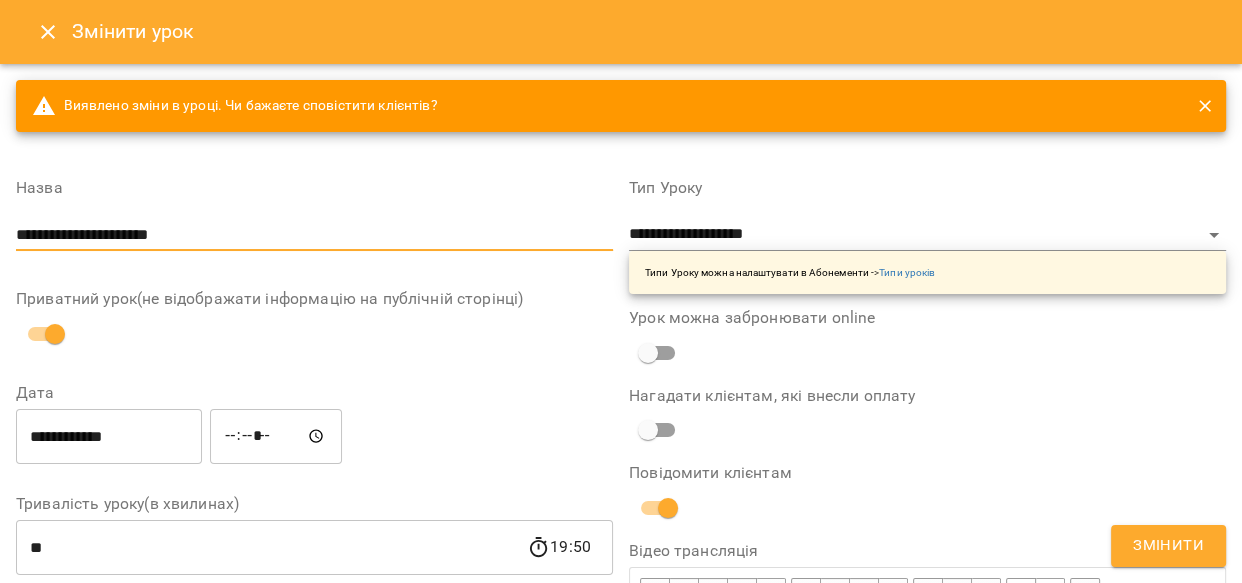 type on "**********" 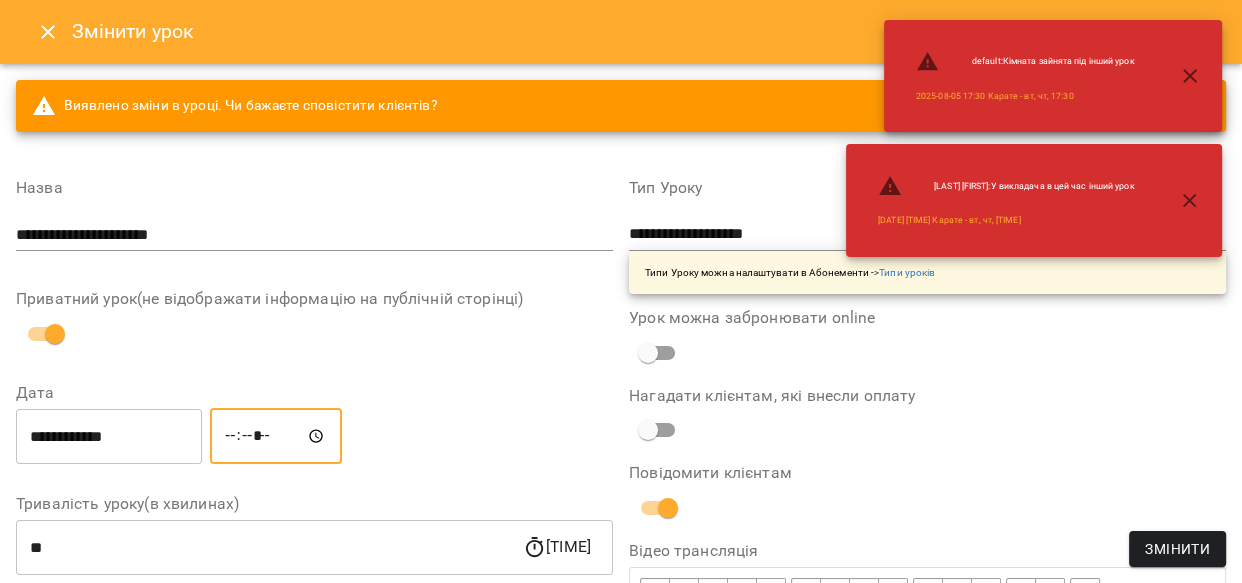 type on "*****" 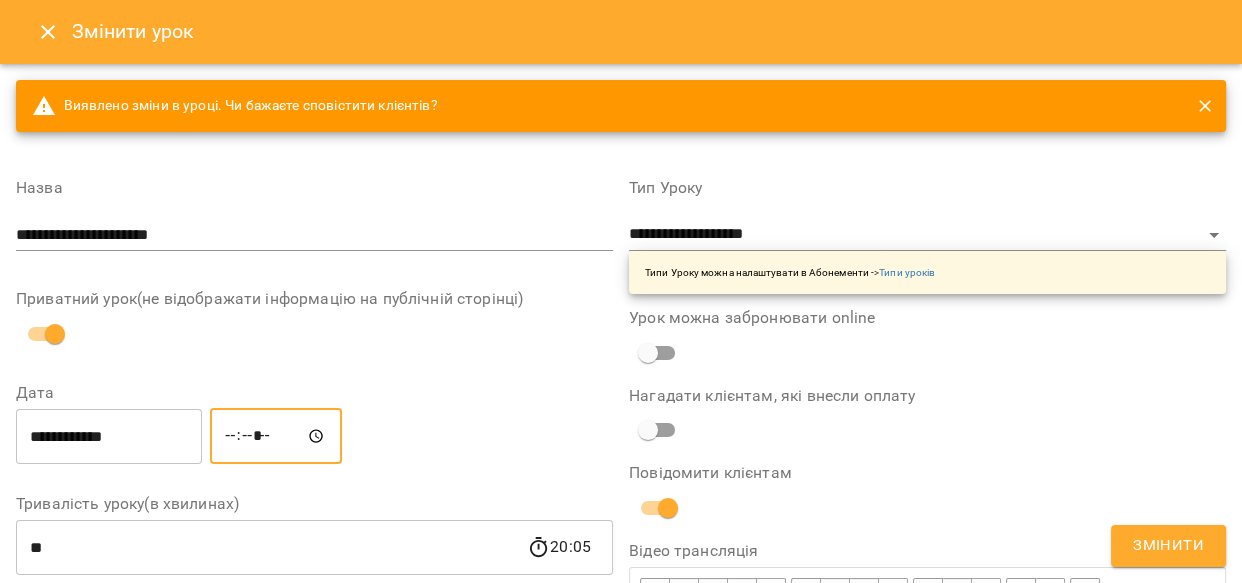 click on "Змінити" at bounding box center [1168, 546] 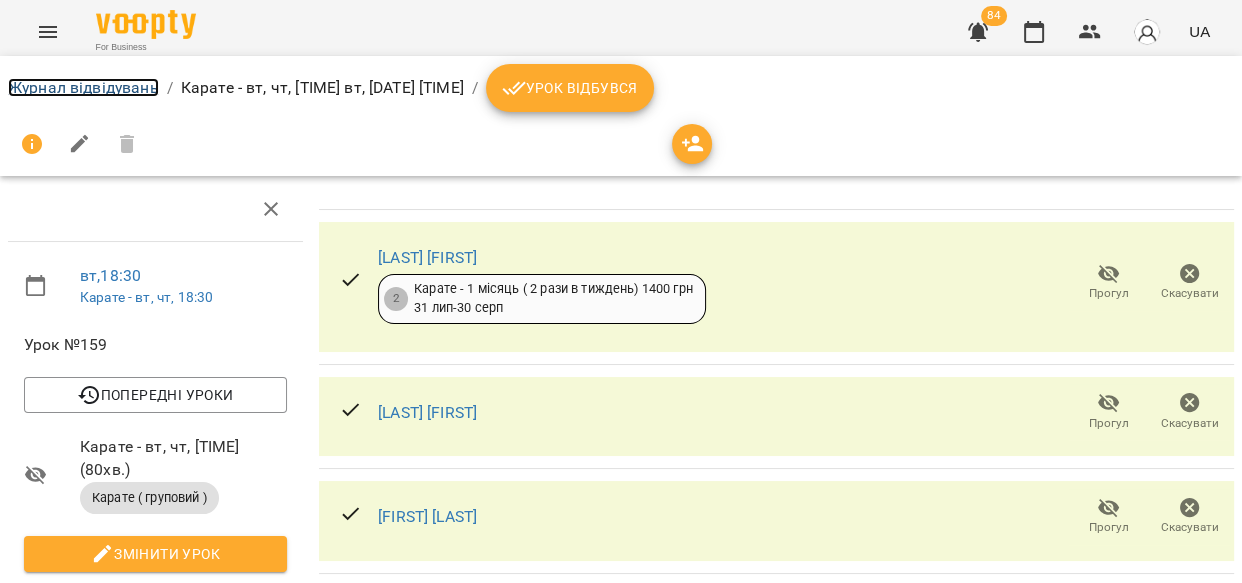 click on "Журнал відвідувань" at bounding box center (83, 87) 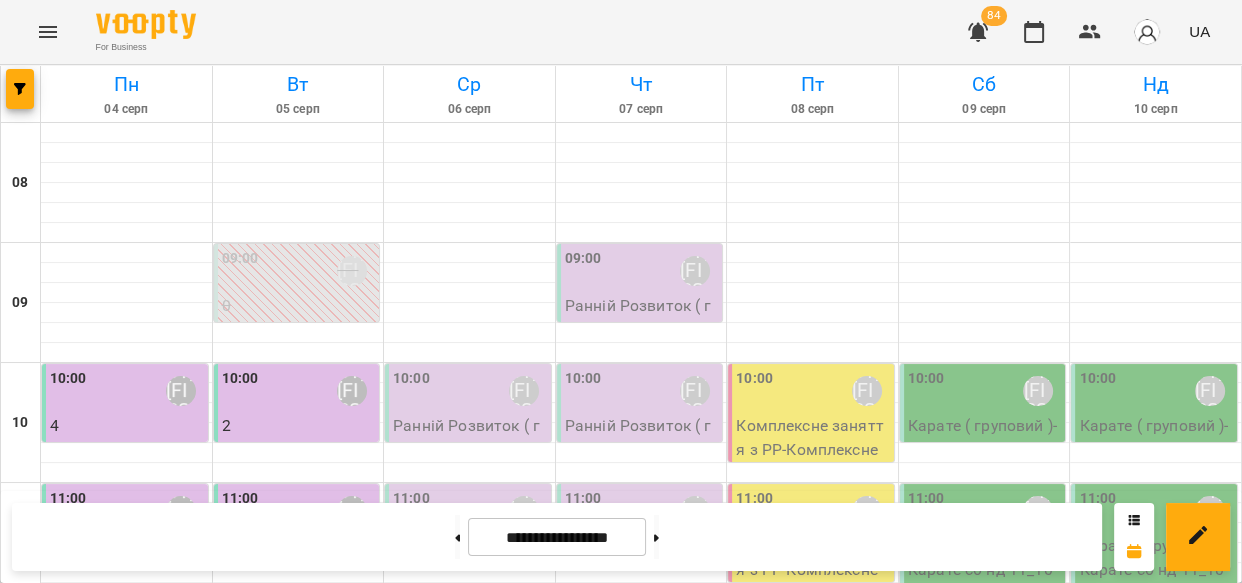 scroll, scrollTop: 1087, scrollLeft: 0, axis: vertical 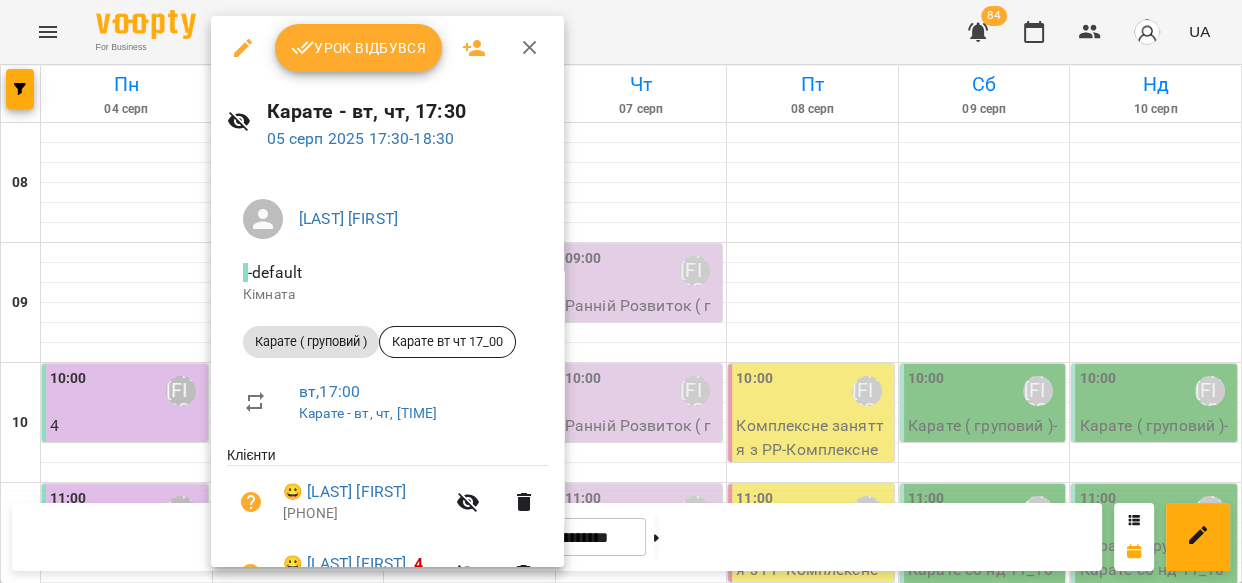 click 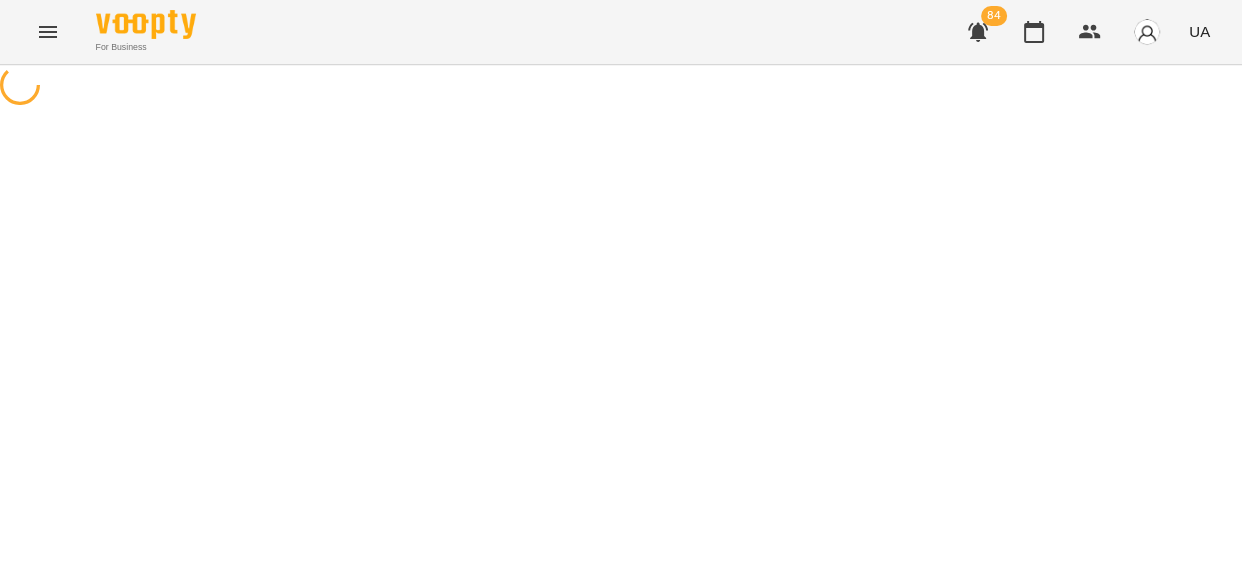 select on "**********" 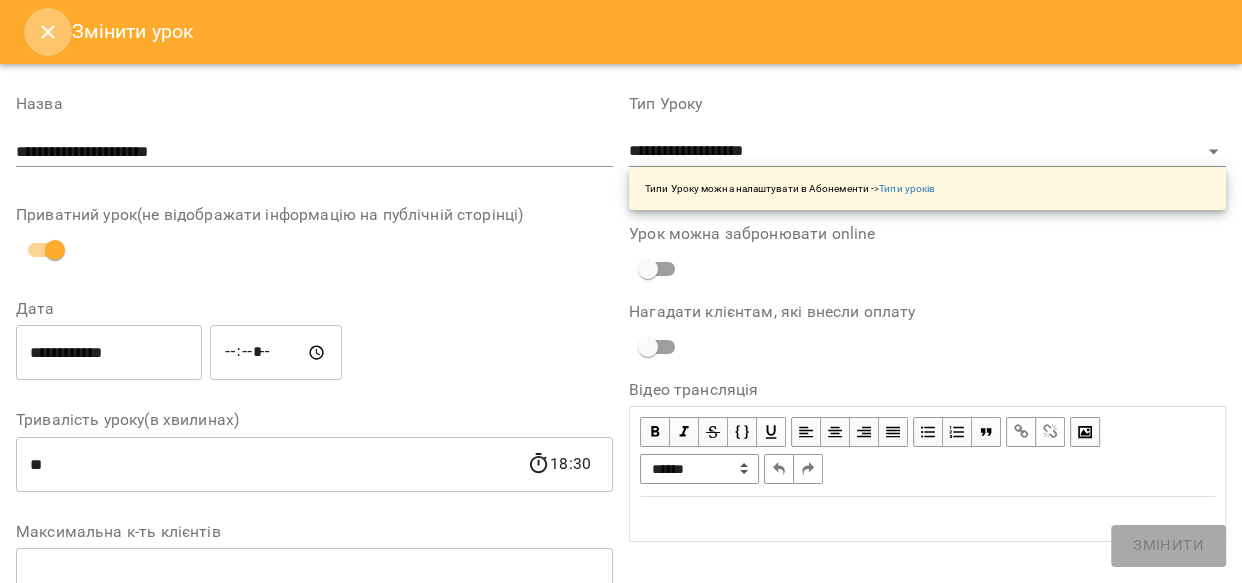 click 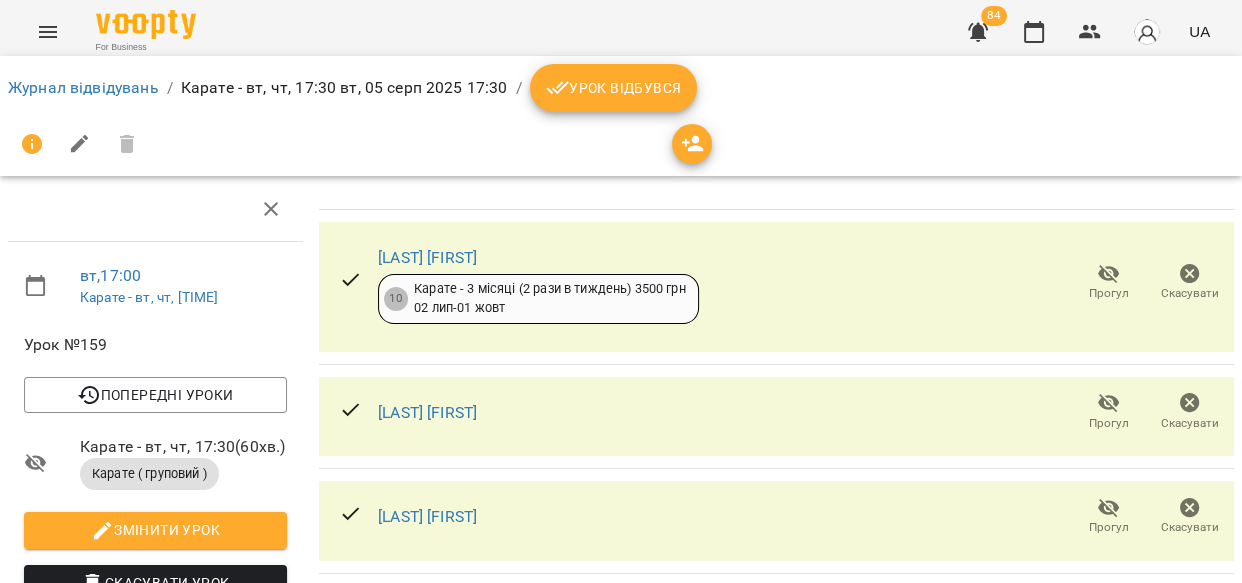 click 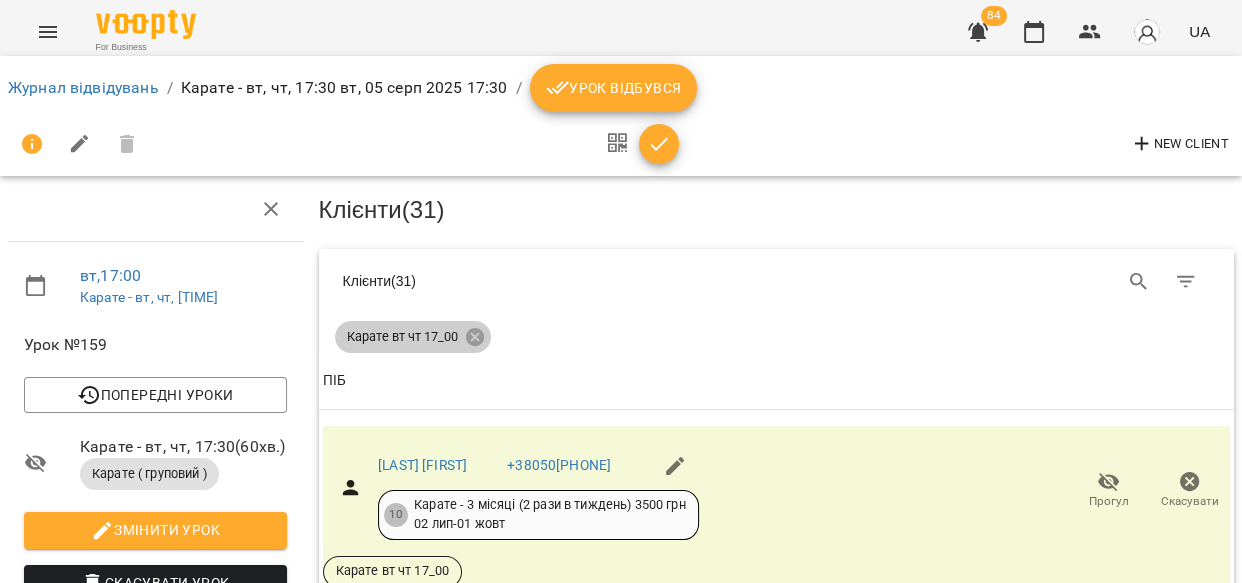 click 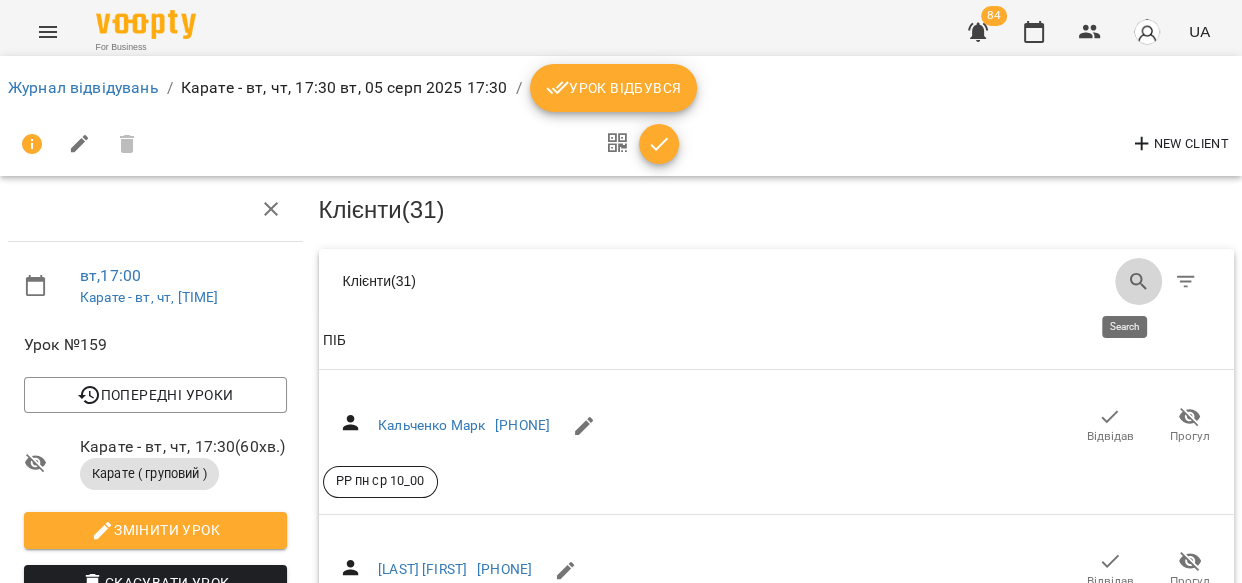 click 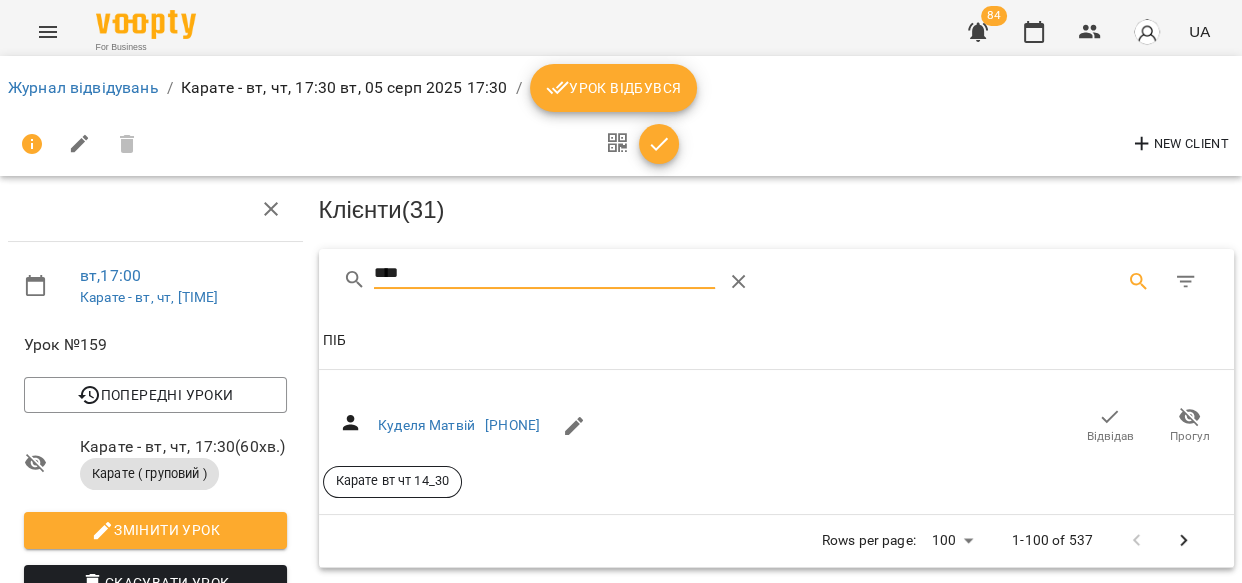 click 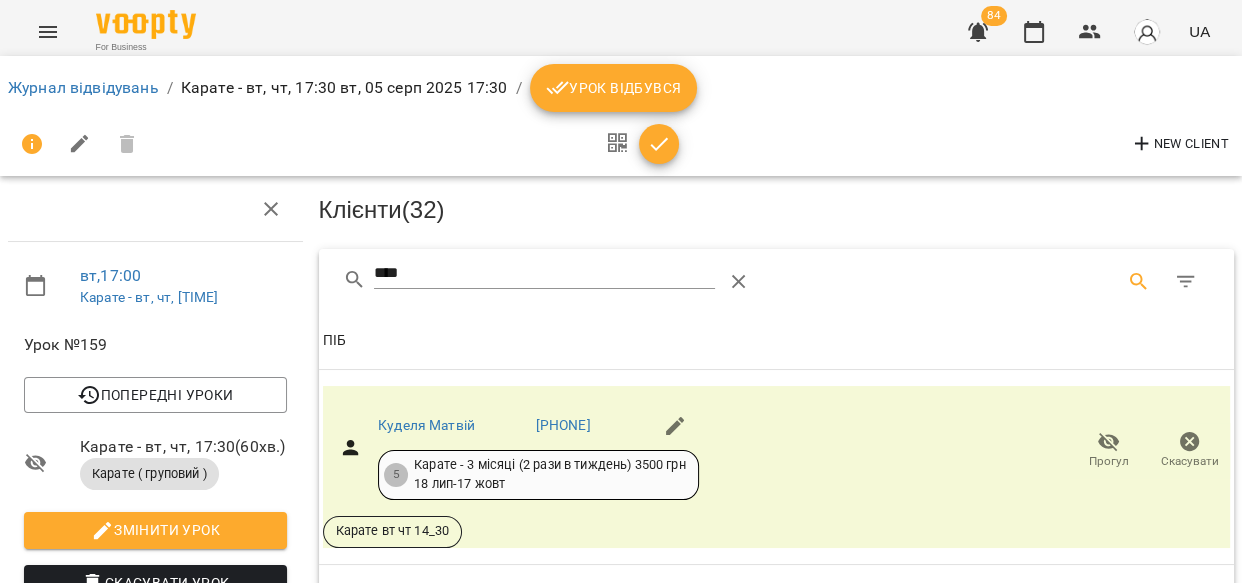 click on "****" at bounding box center (544, 274) 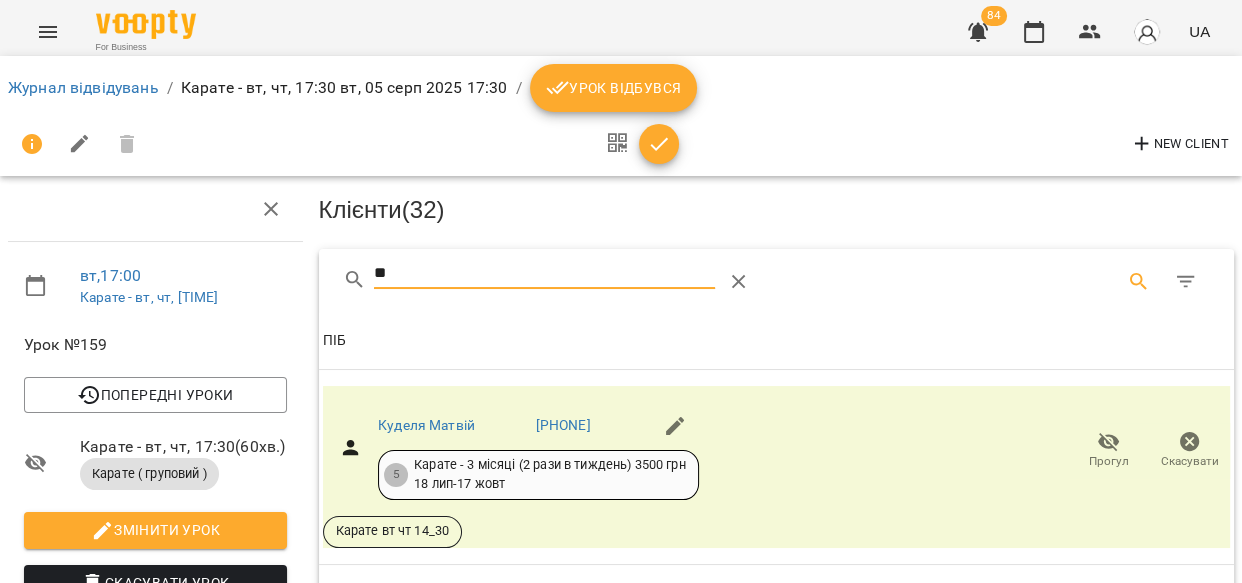 type on "*" 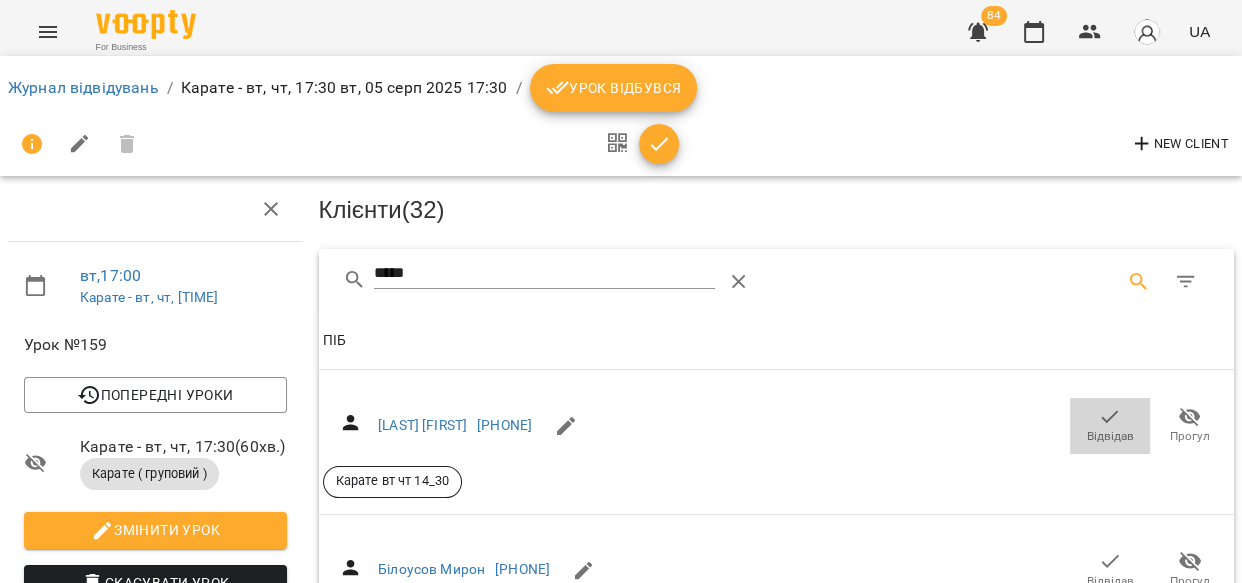 click on "Відвідав" at bounding box center (1110, 436) 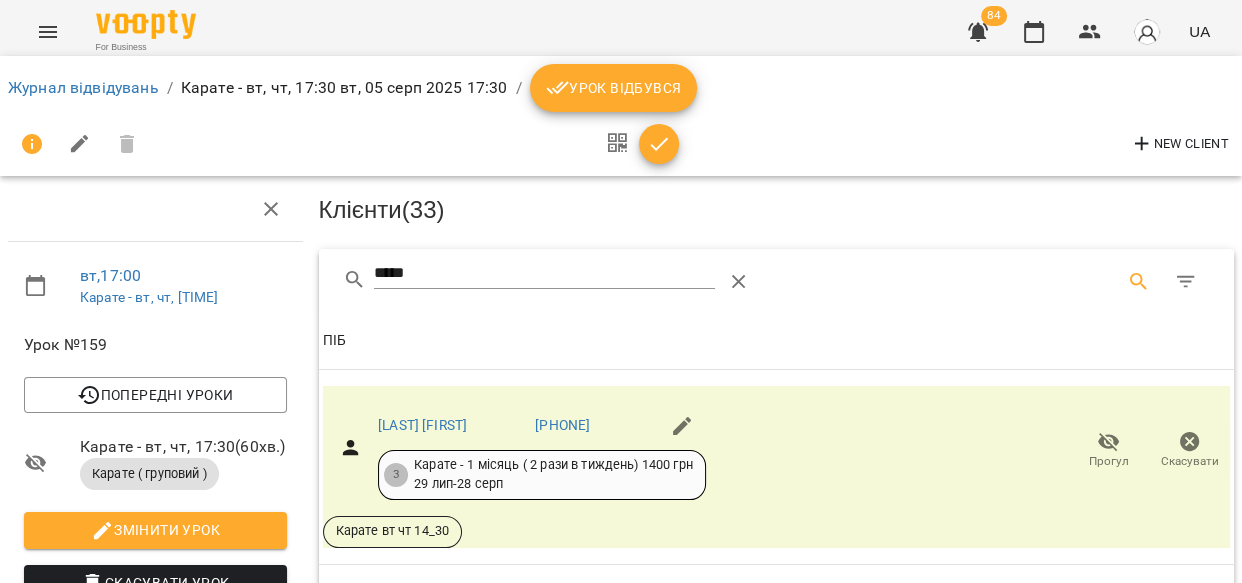 click on "*****" at bounding box center [544, 274] 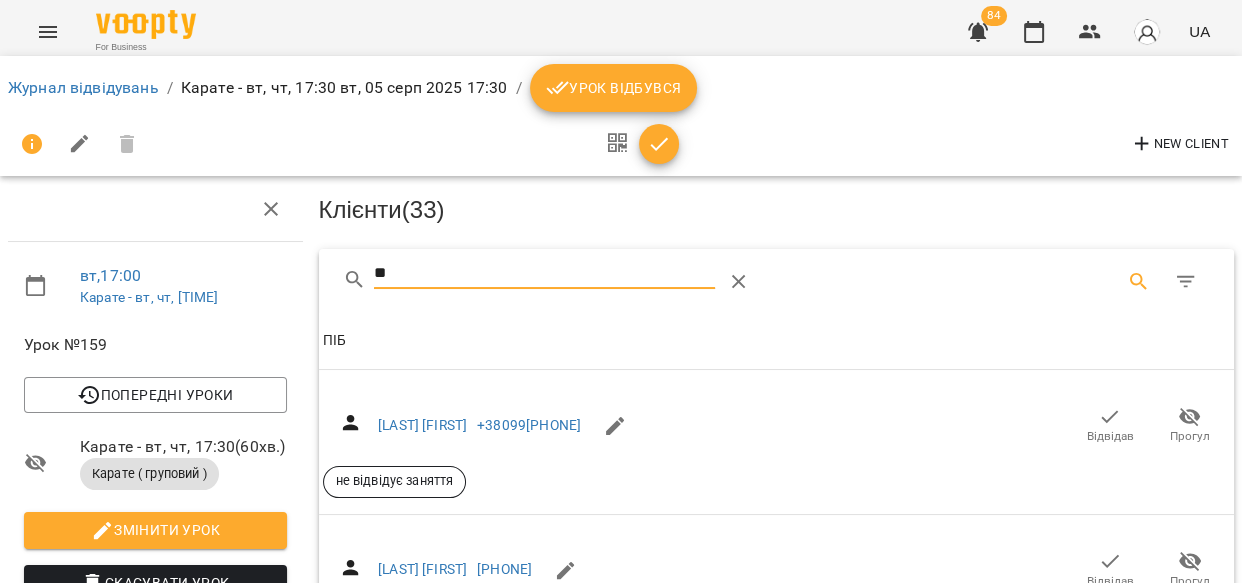 type on "*" 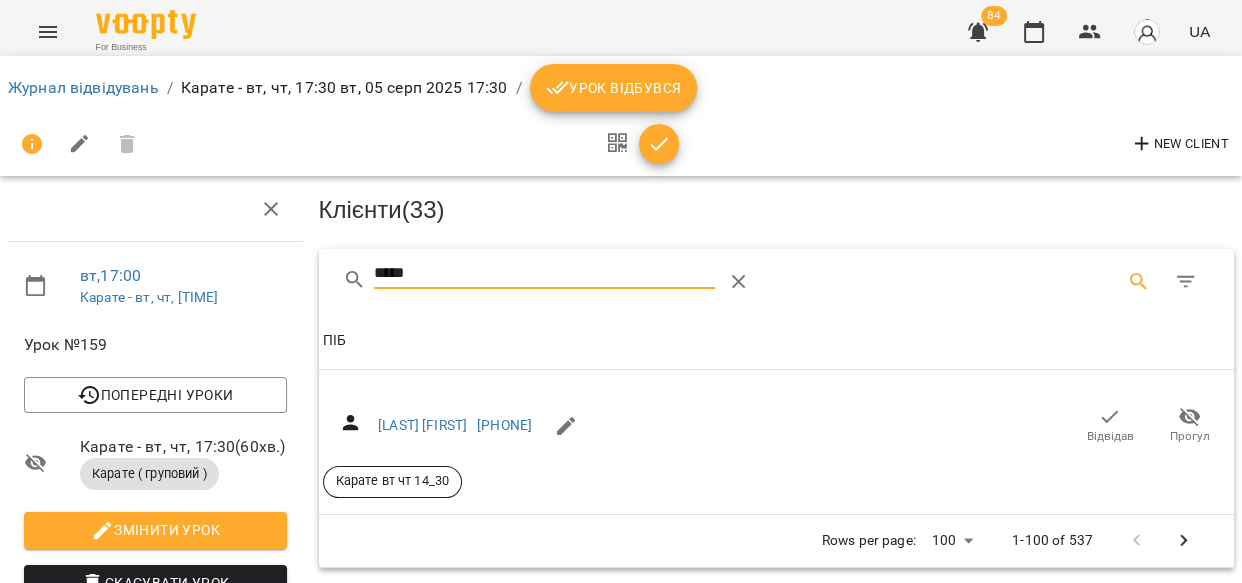 click 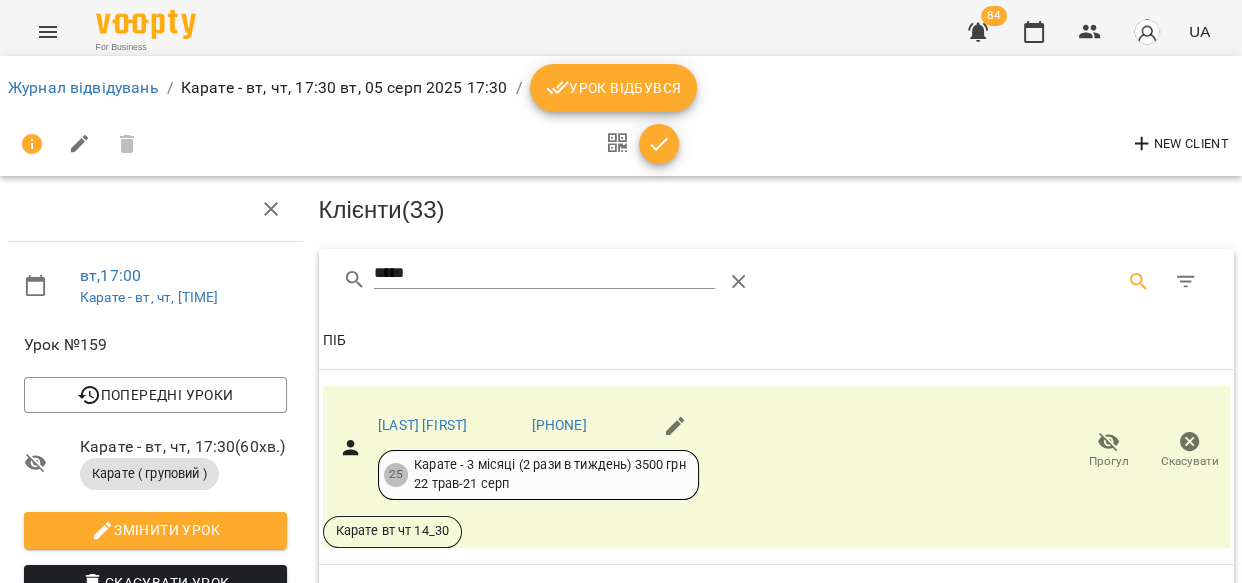 click on "*****" at bounding box center [544, 274] 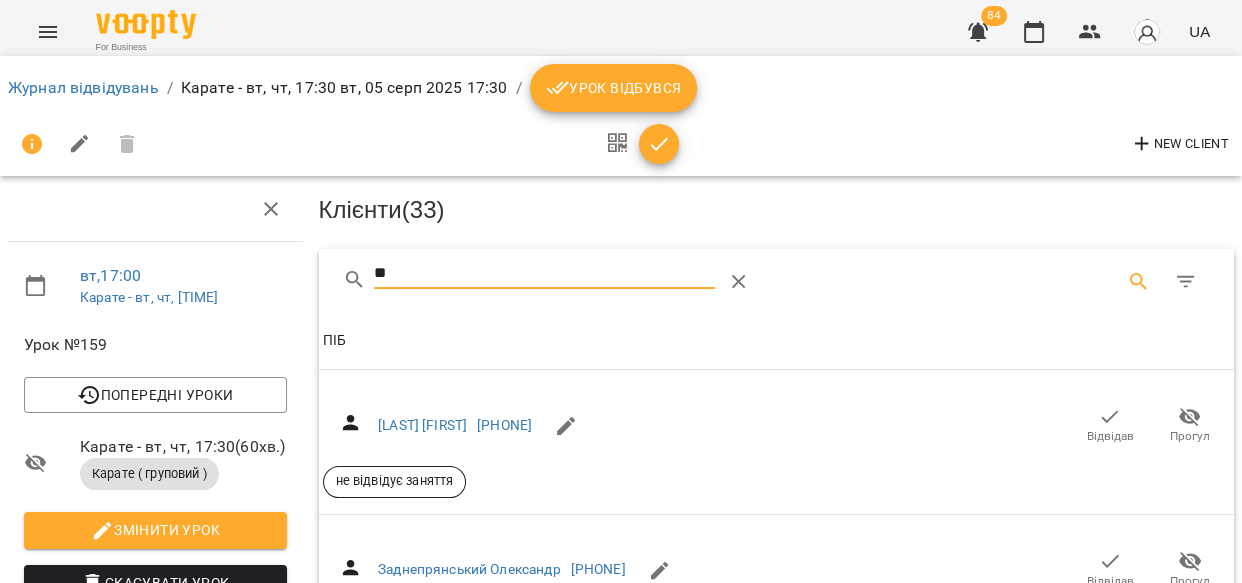 type on "*" 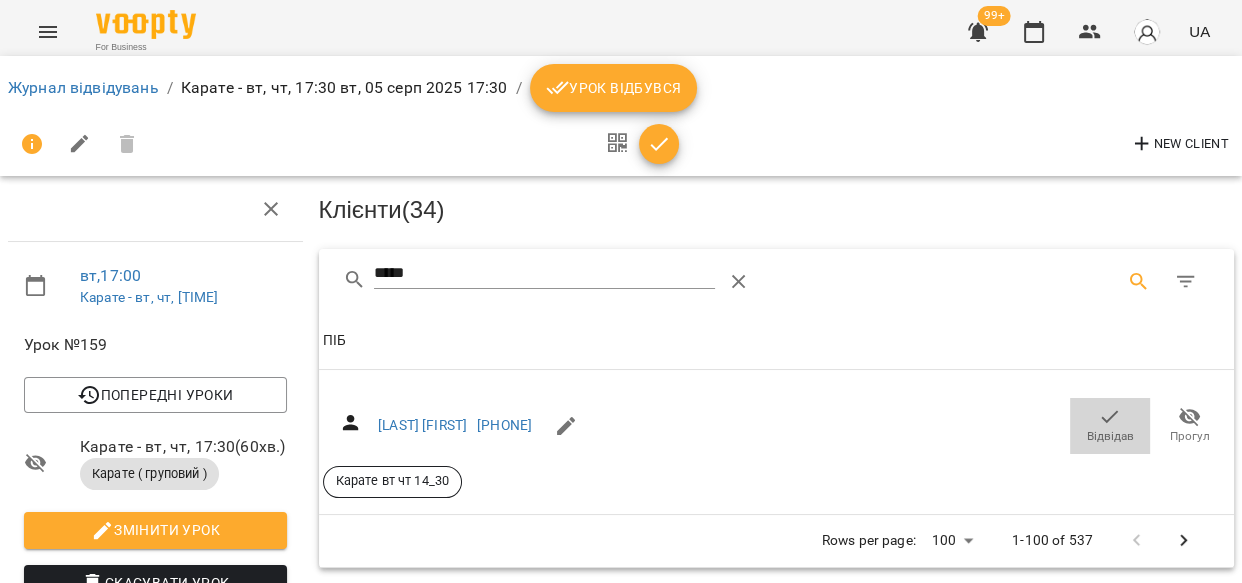 click 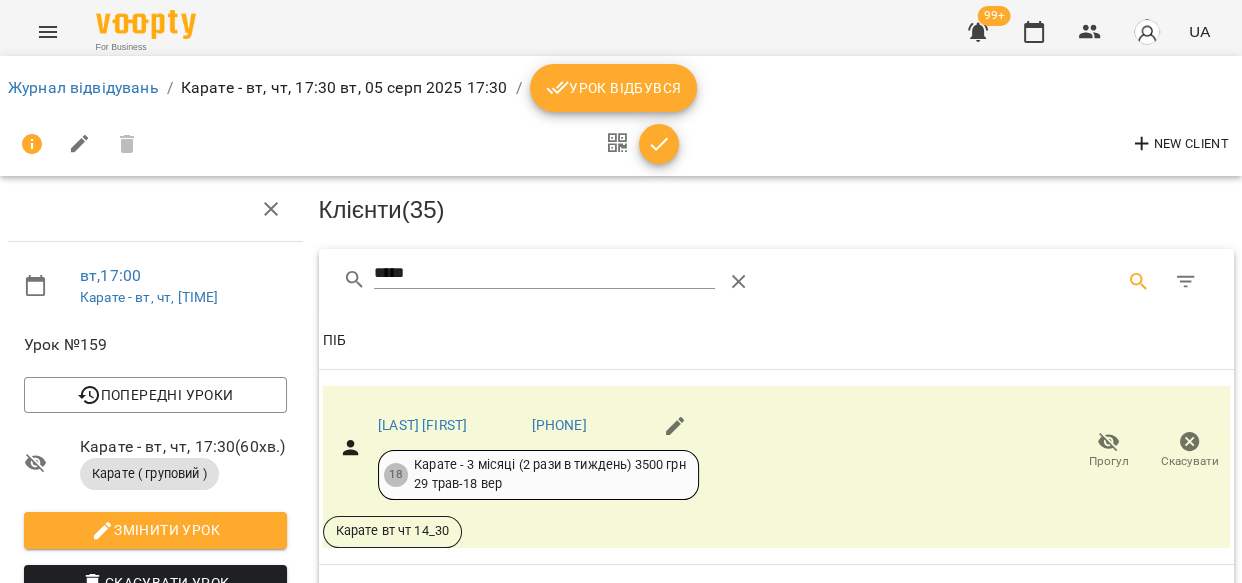 click on "*****" at bounding box center (544, 274) 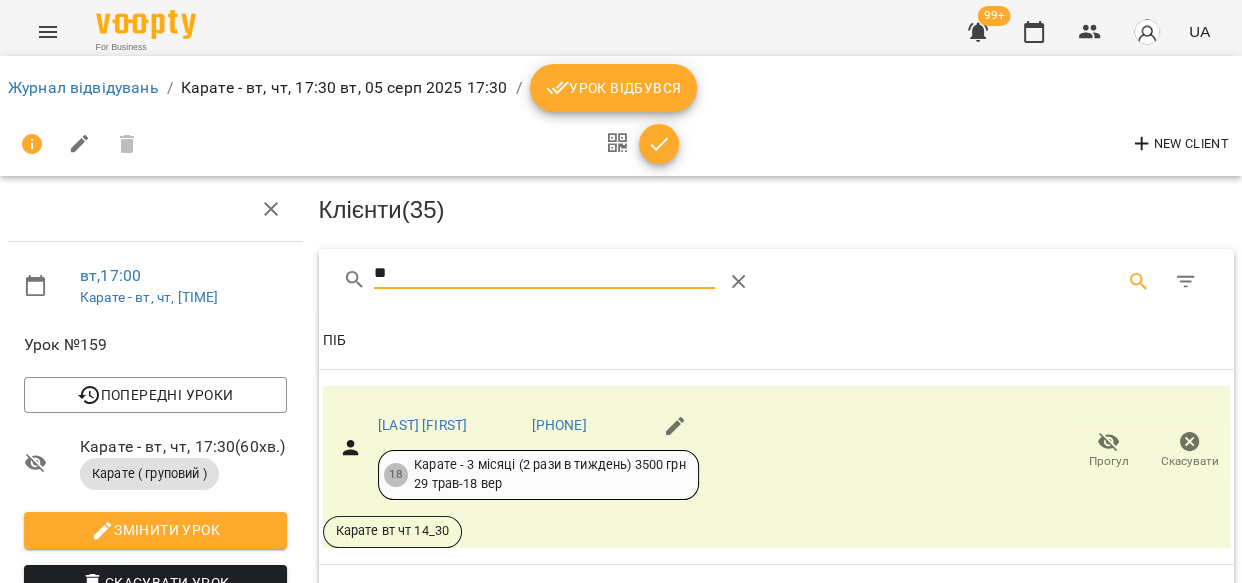 type on "*" 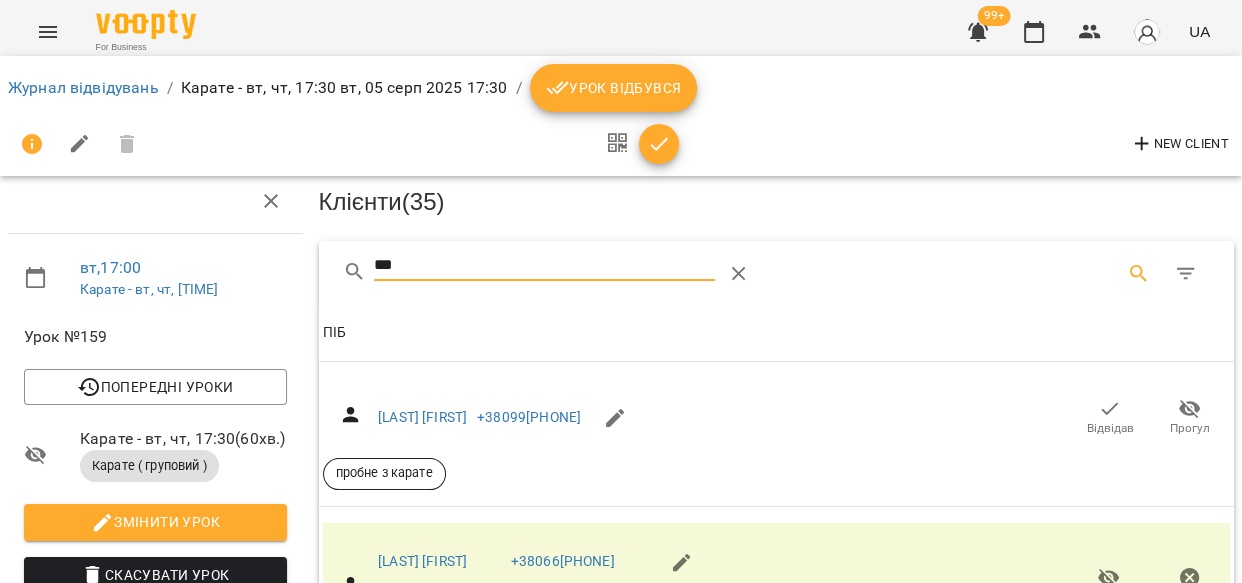 scroll, scrollTop: 21, scrollLeft: 0, axis: vertical 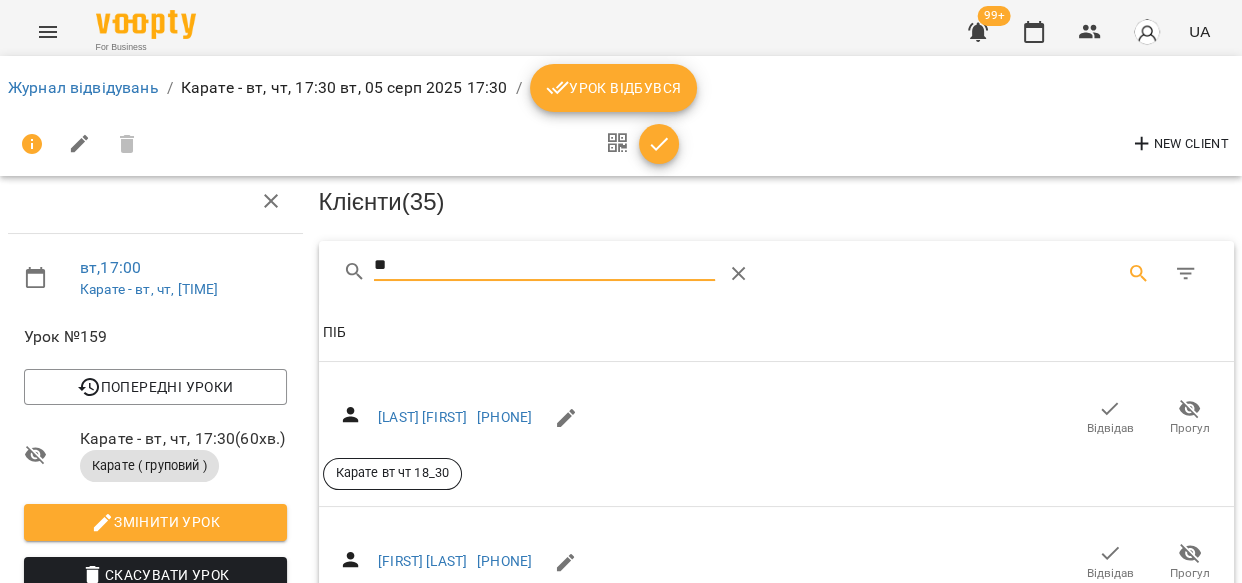 type on "*" 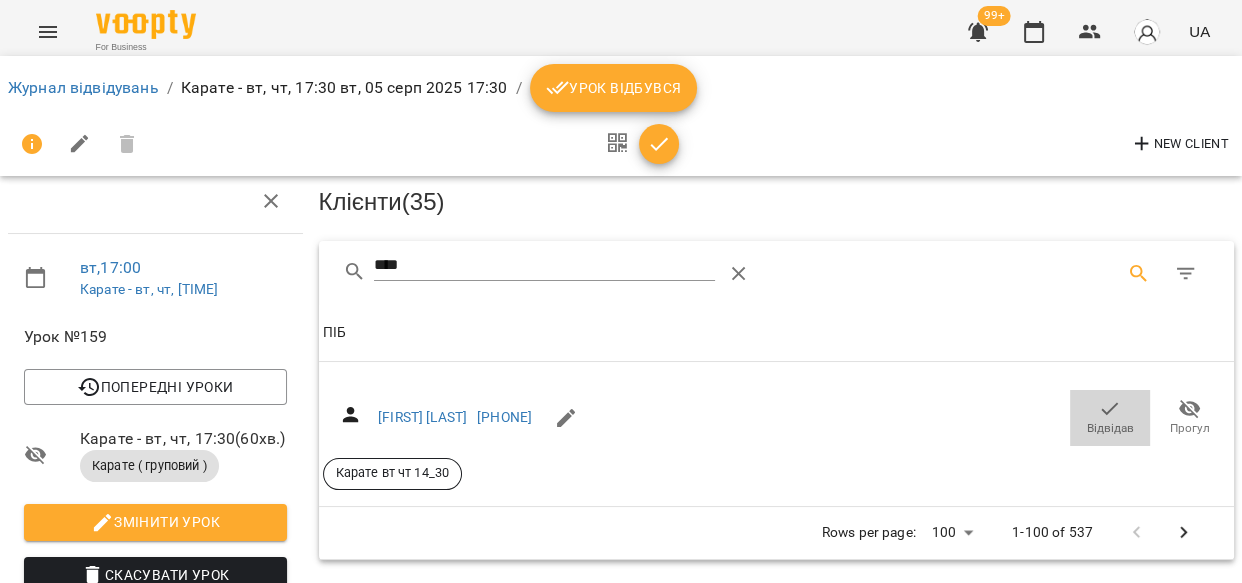 click 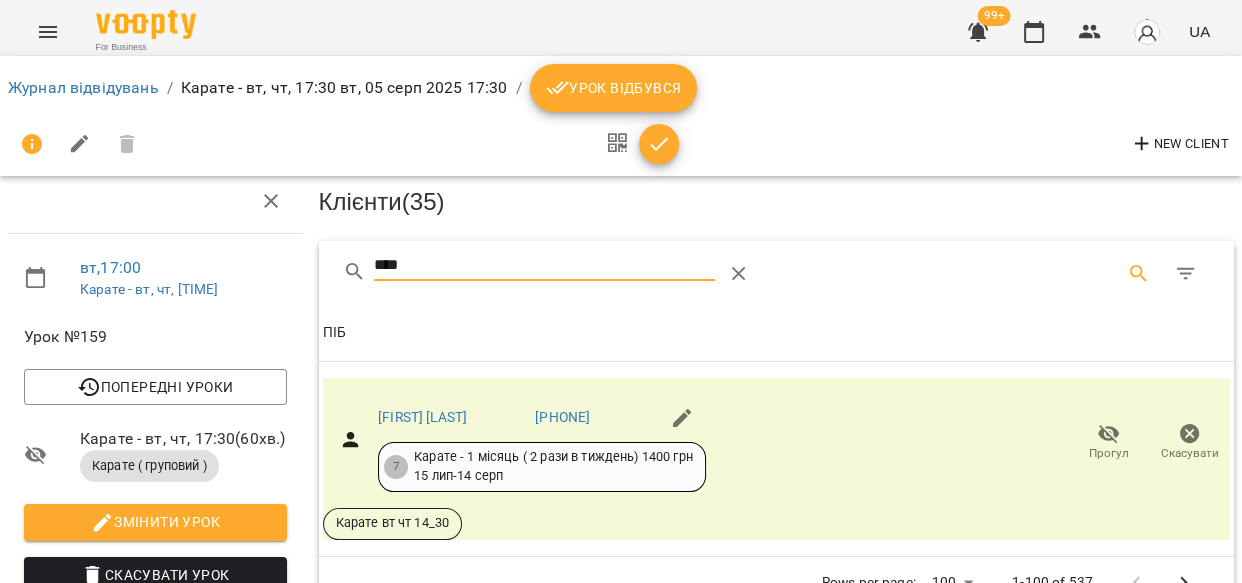 click on "****" at bounding box center [544, 266] 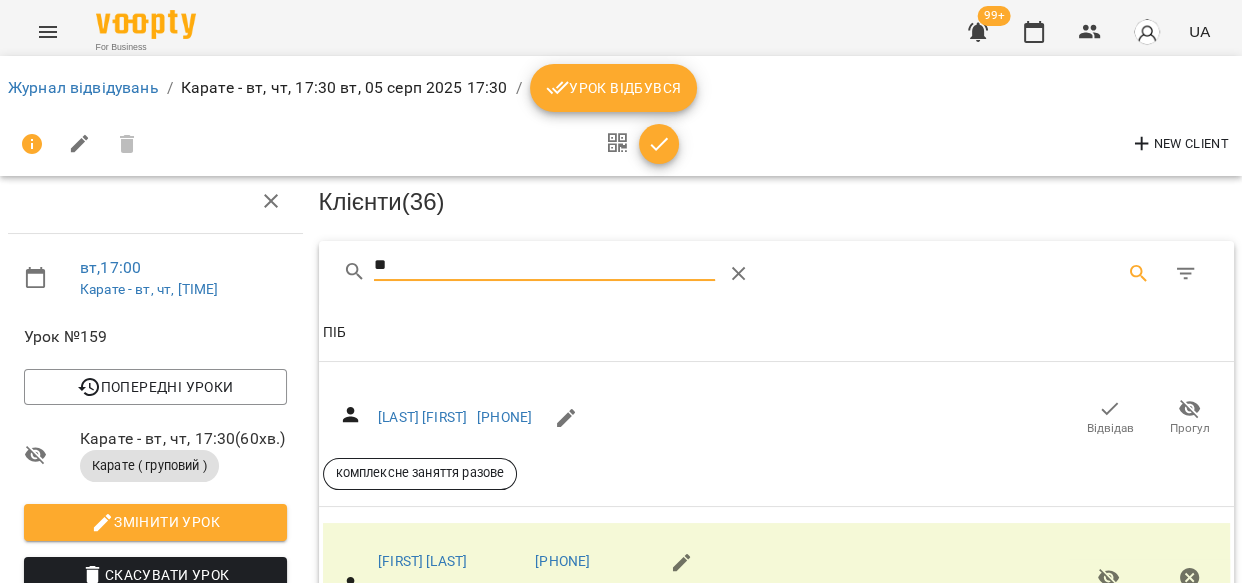 type on "*" 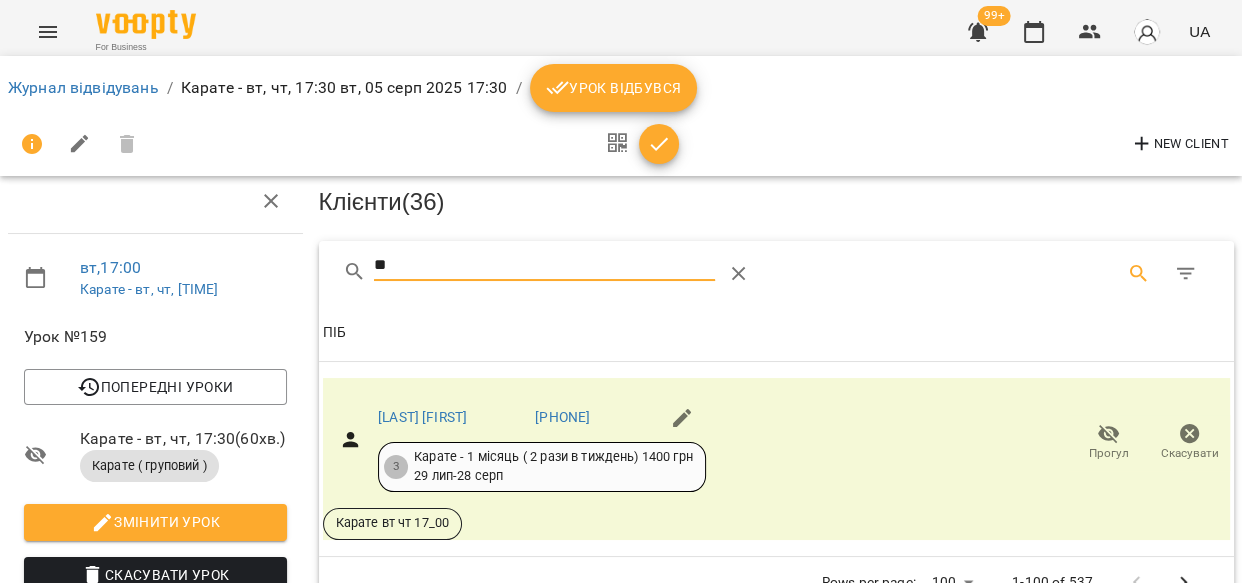 type on "*" 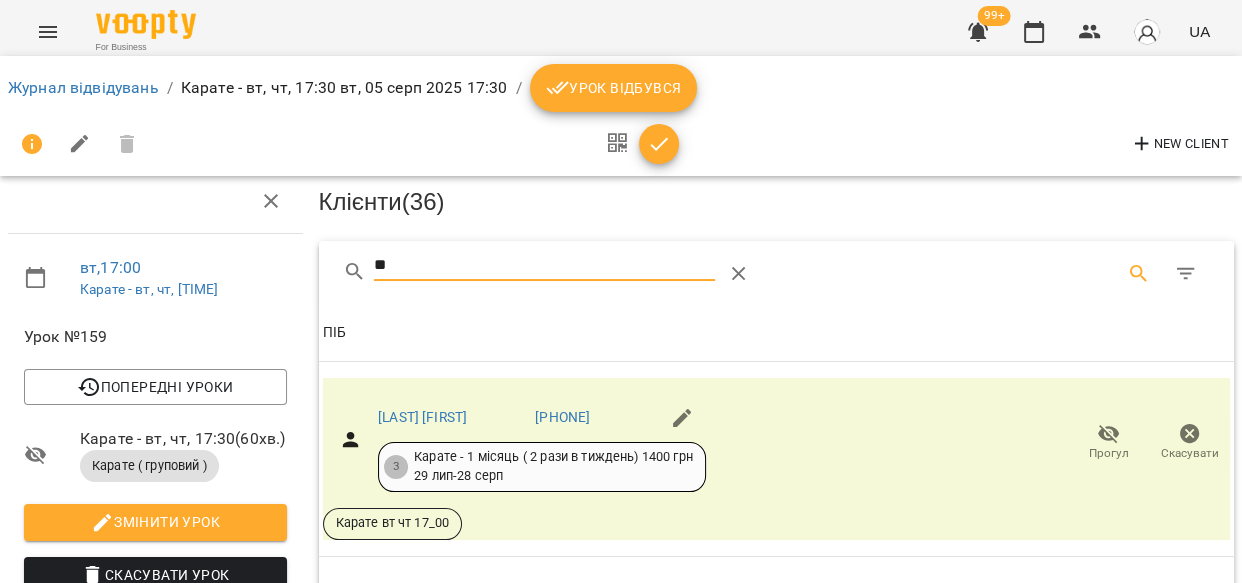 type on "*" 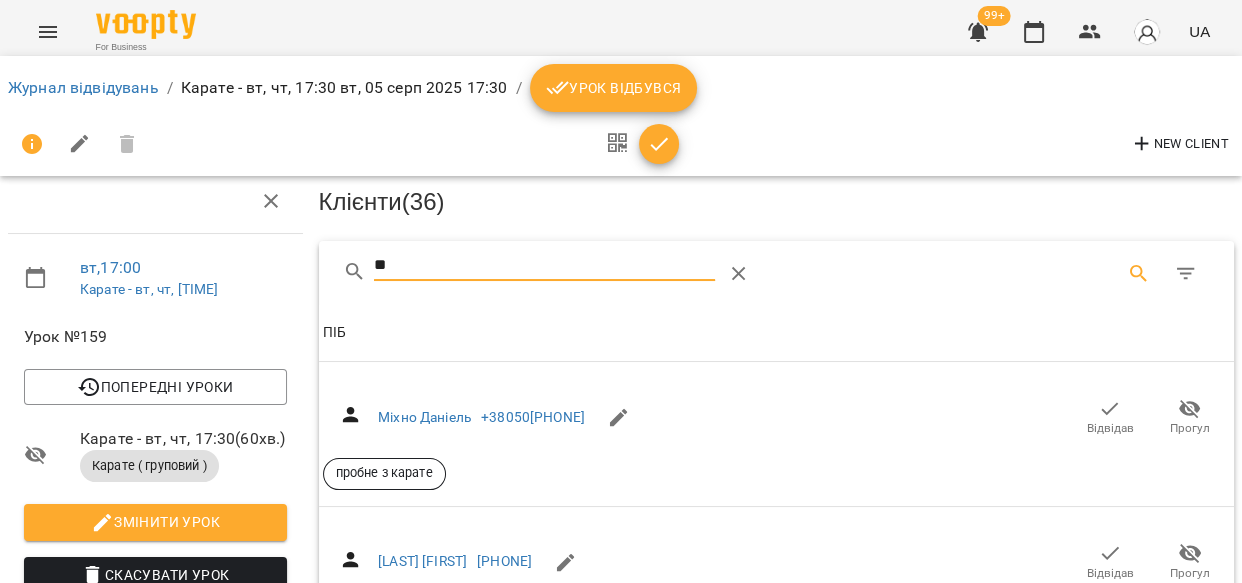 type on "*" 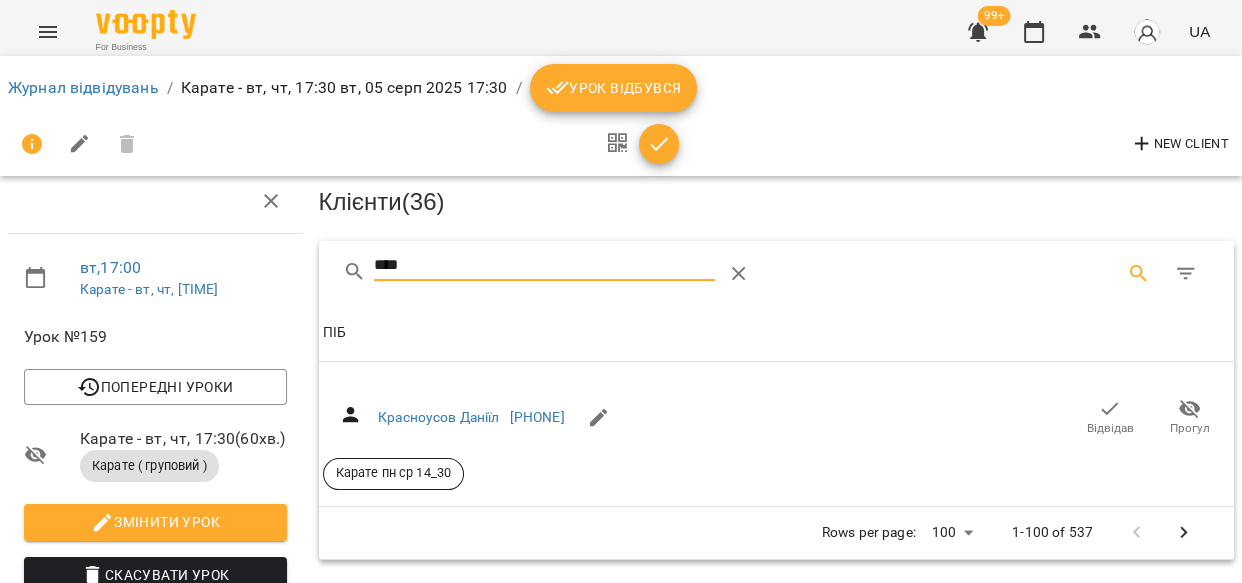 type on "****" 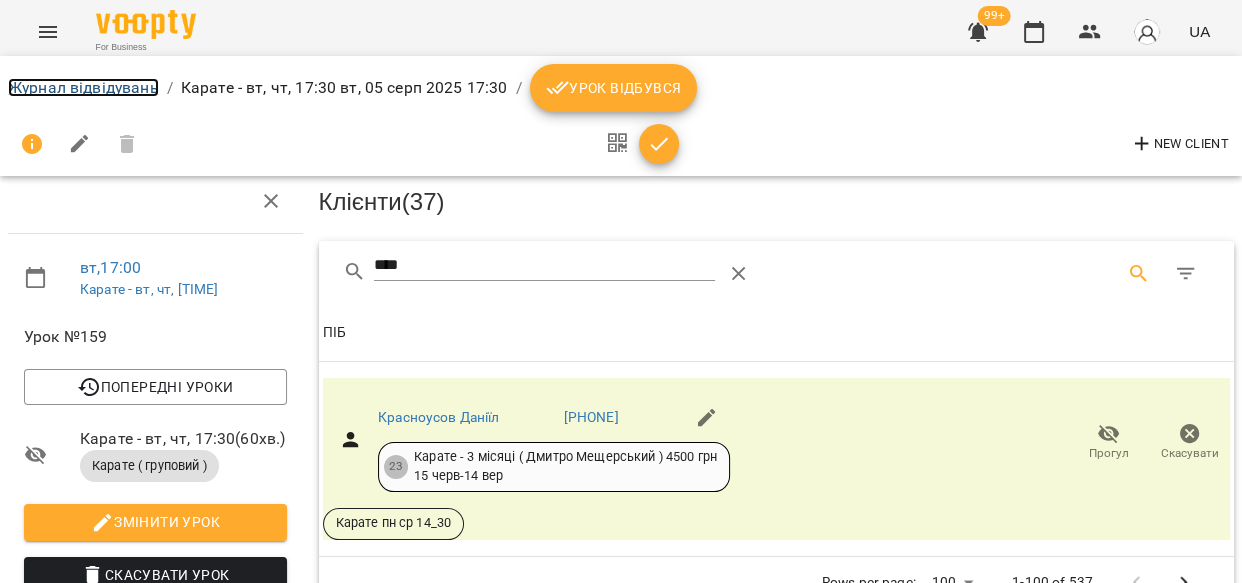 click on "Журнал відвідувань" at bounding box center (83, 87) 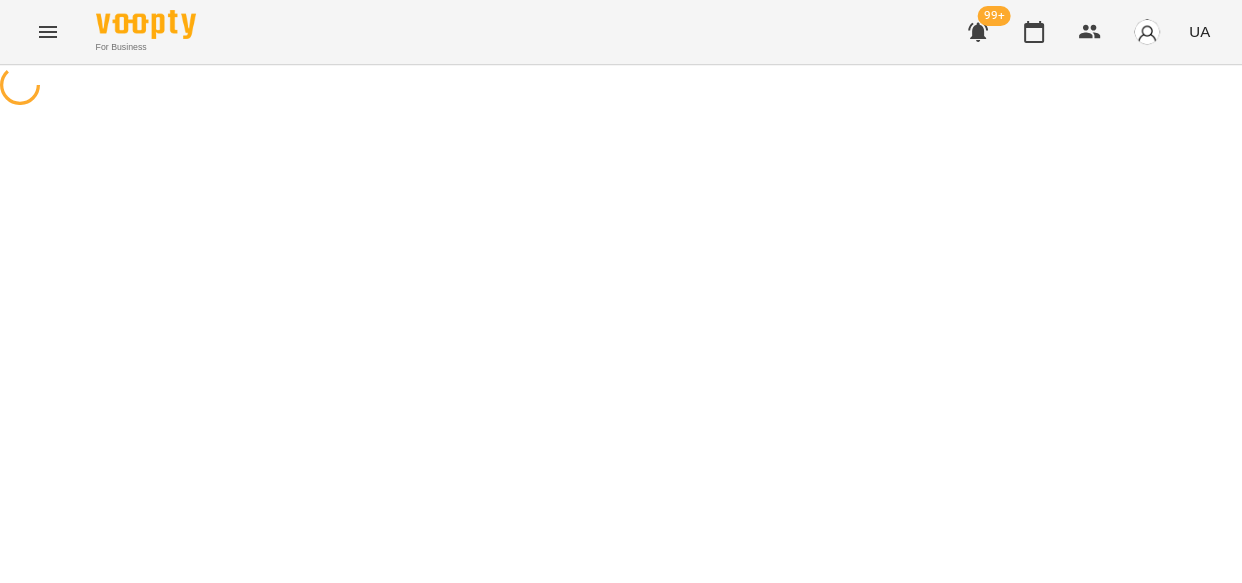 scroll, scrollTop: 0, scrollLeft: 0, axis: both 